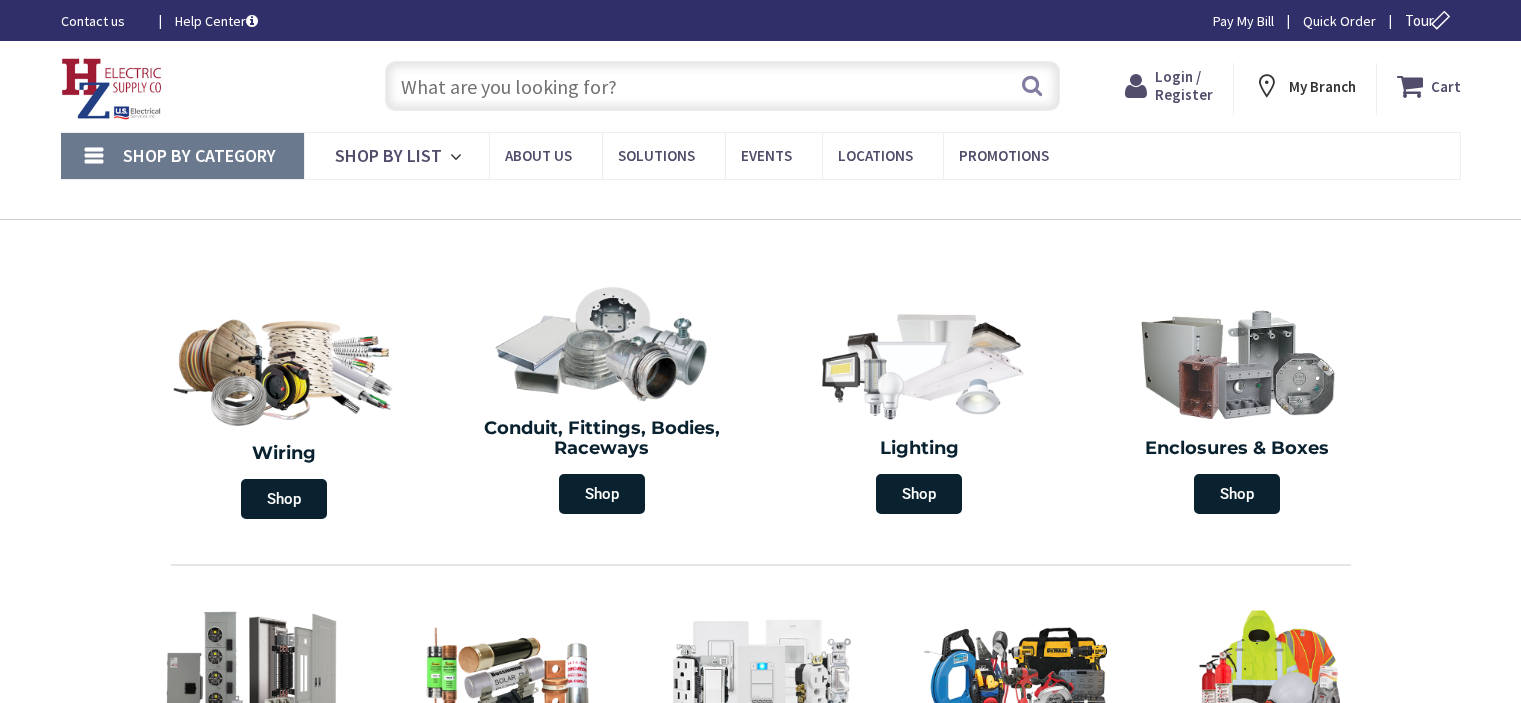 scroll, scrollTop: 0, scrollLeft: 0, axis: both 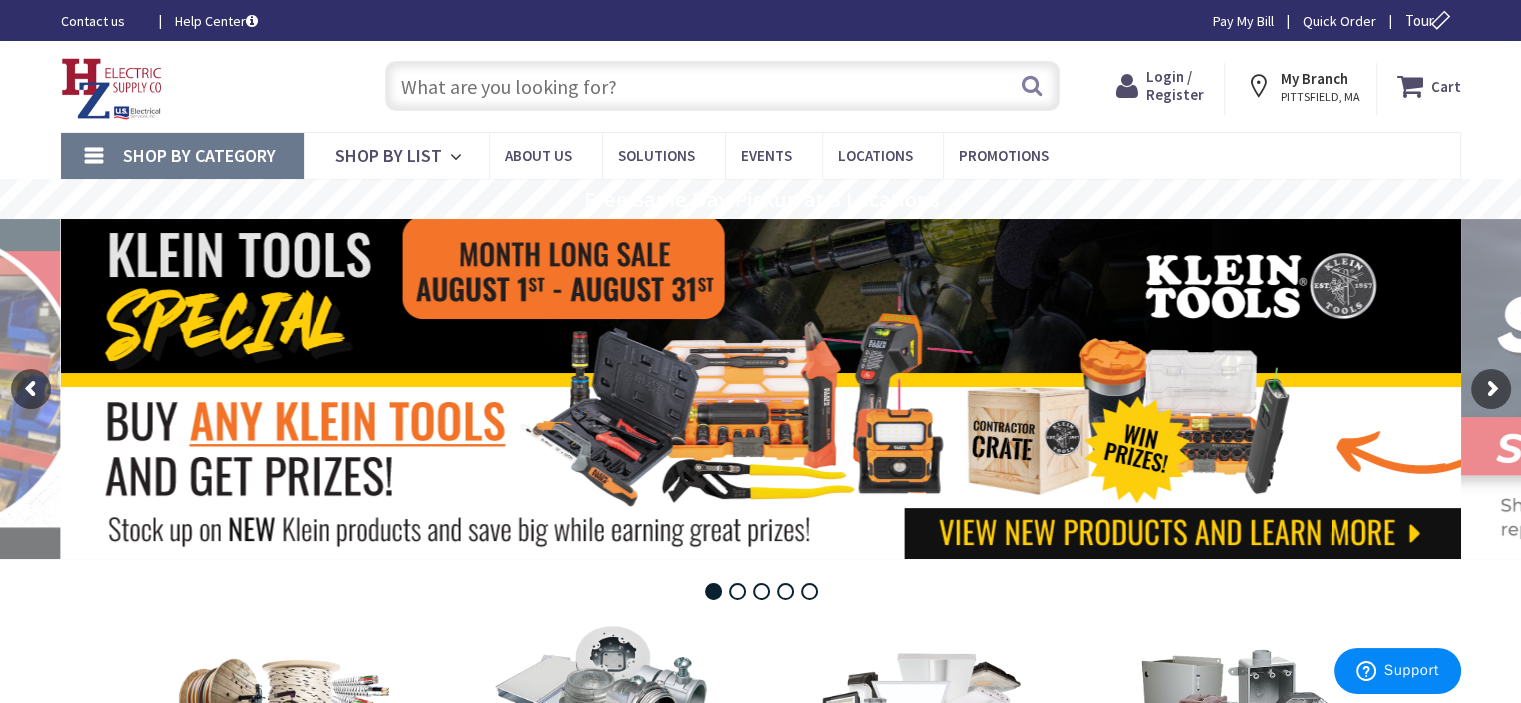 click at bounding box center (722, 86) 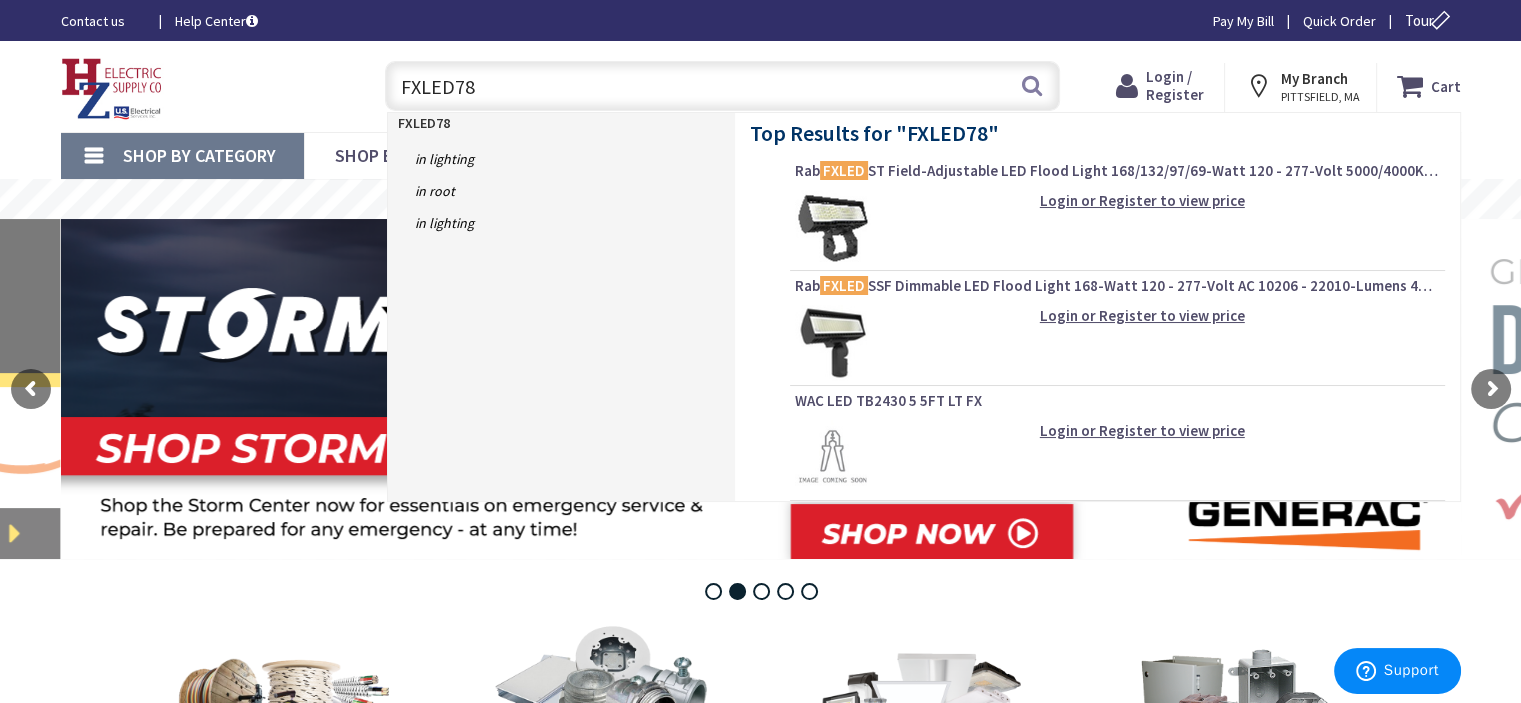 type on "FXLED78T" 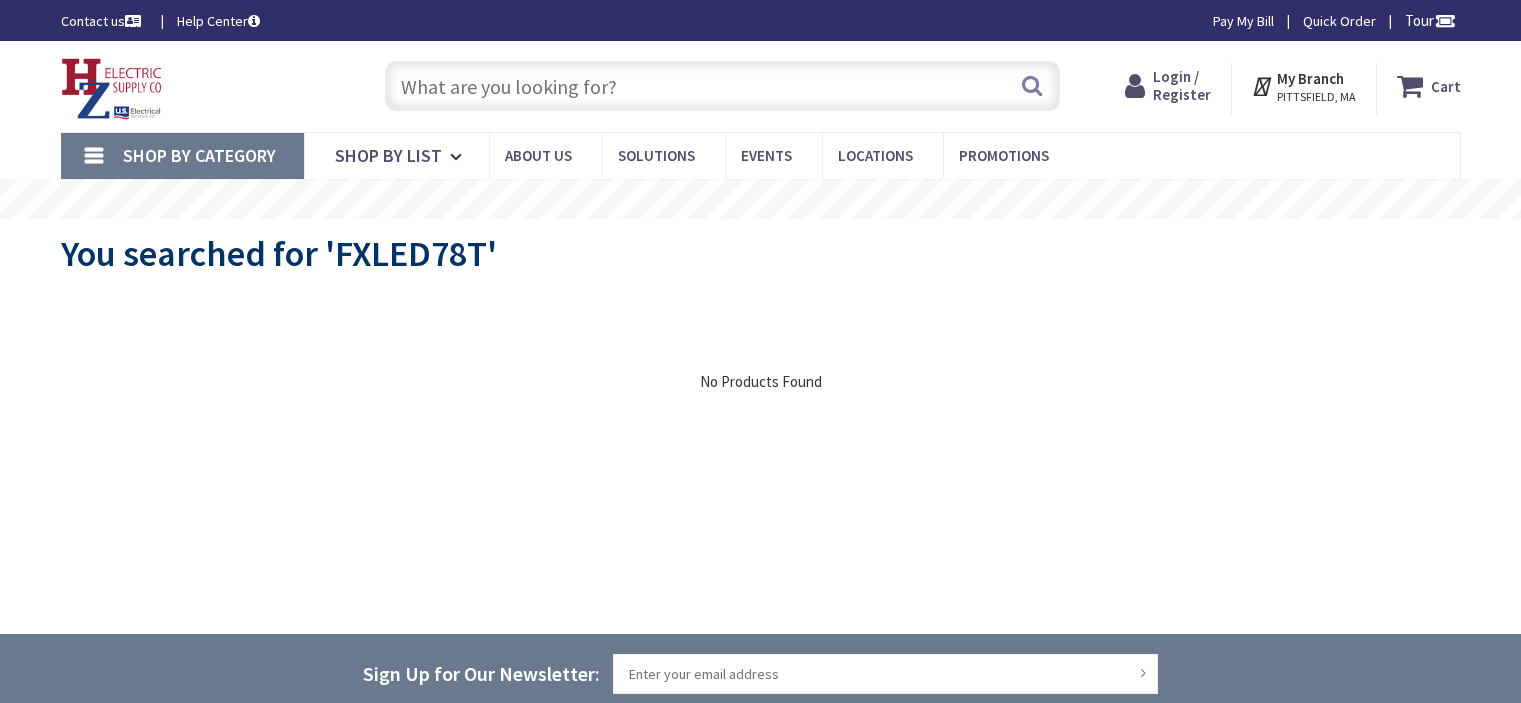 scroll, scrollTop: 0, scrollLeft: 0, axis: both 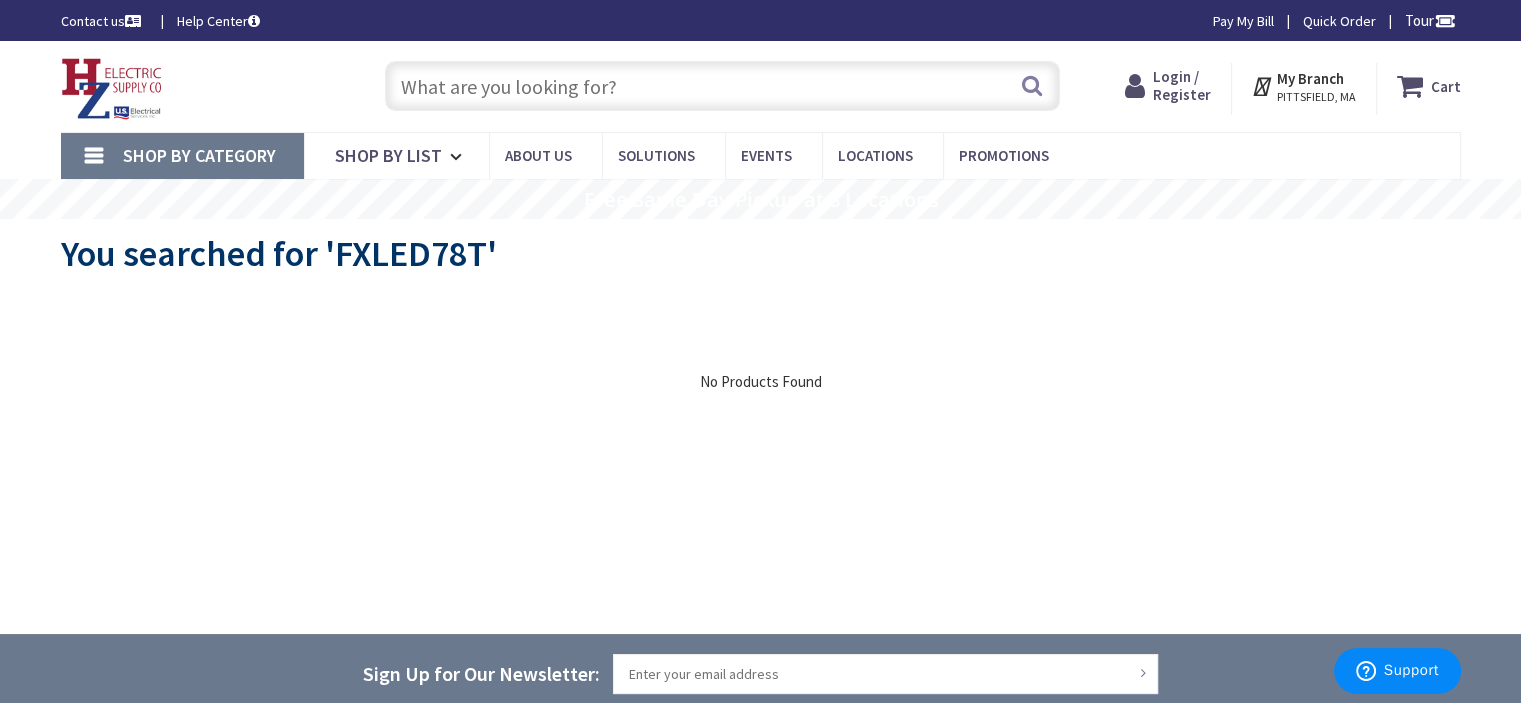 click at bounding box center (722, 86) 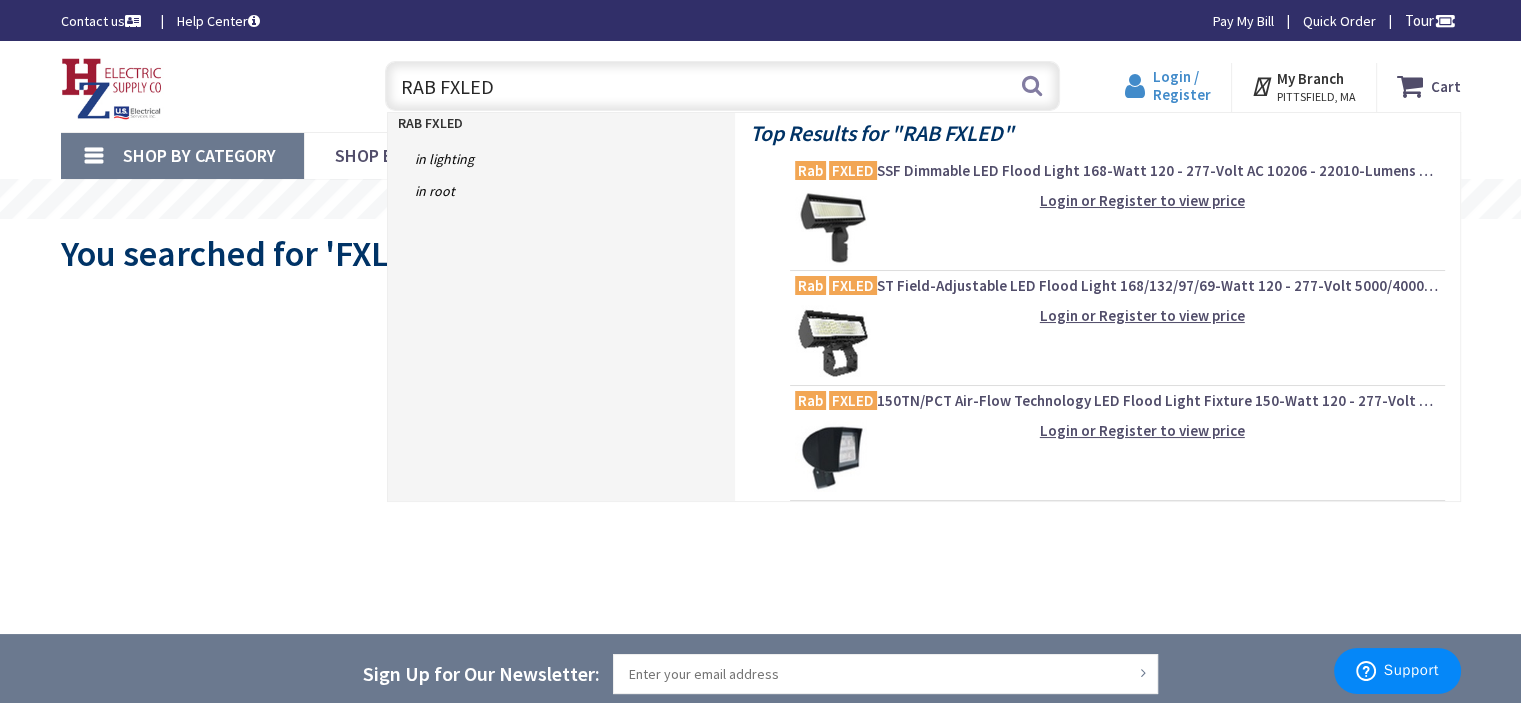 type on "RAB FXLED" 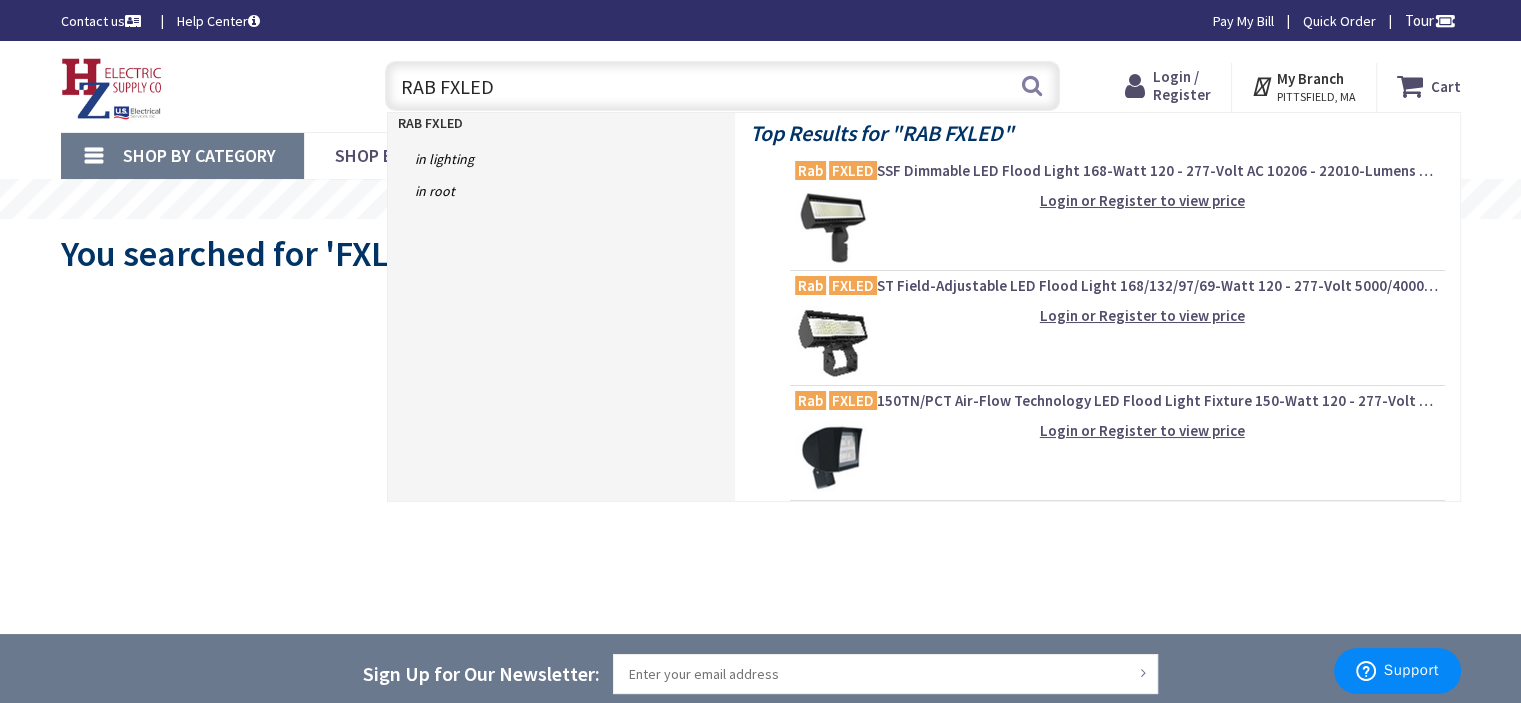click on "Login / Register" at bounding box center (1182, 85) 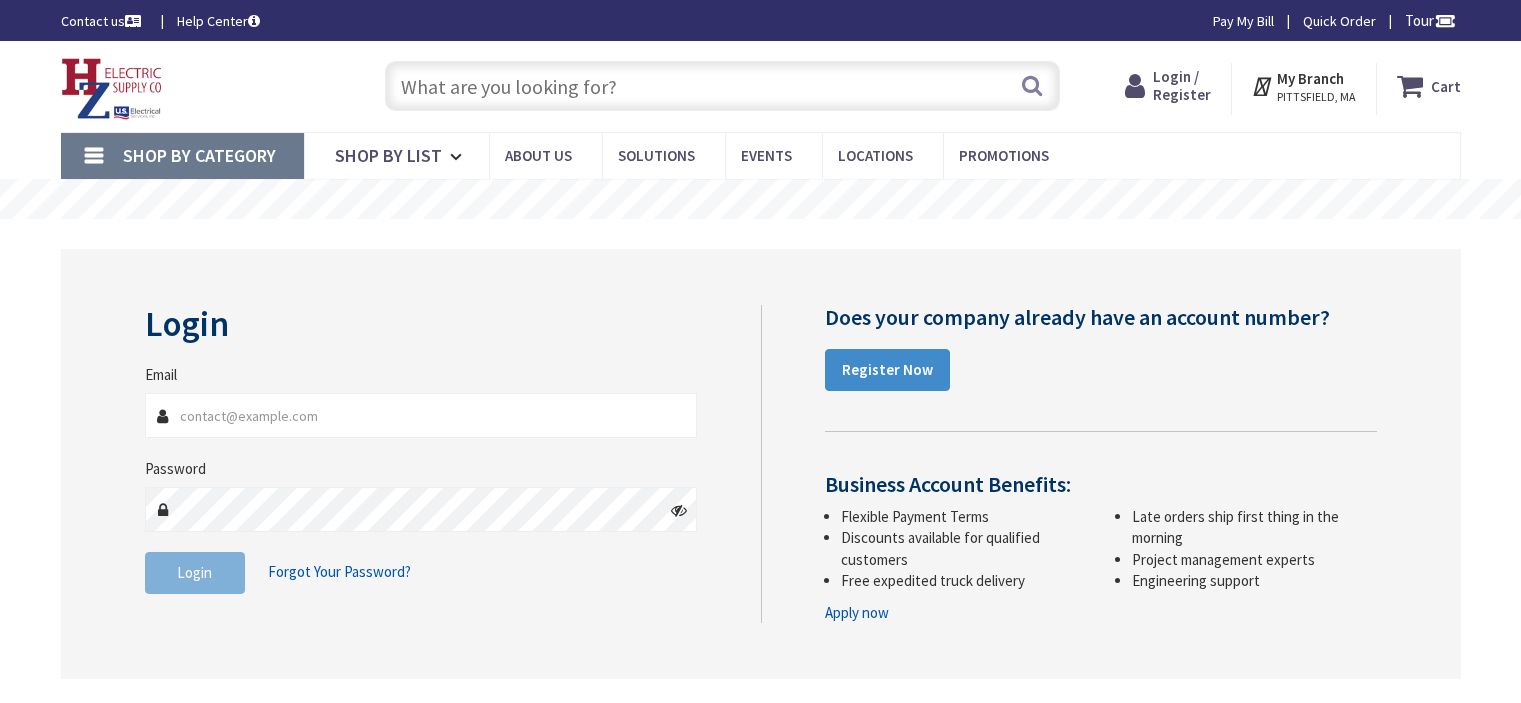 scroll, scrollTop: 0, scrollLeft: 0, axis: both 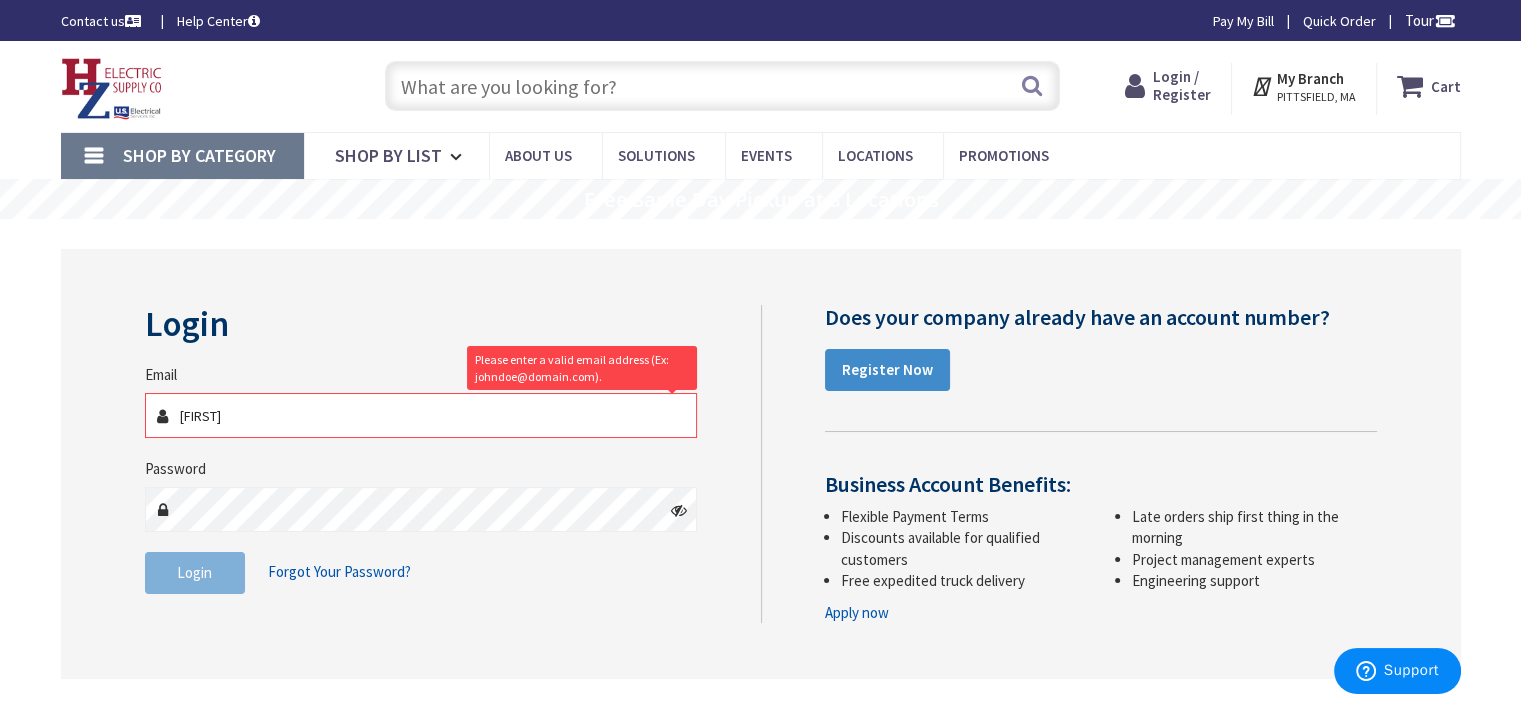 type on "j" 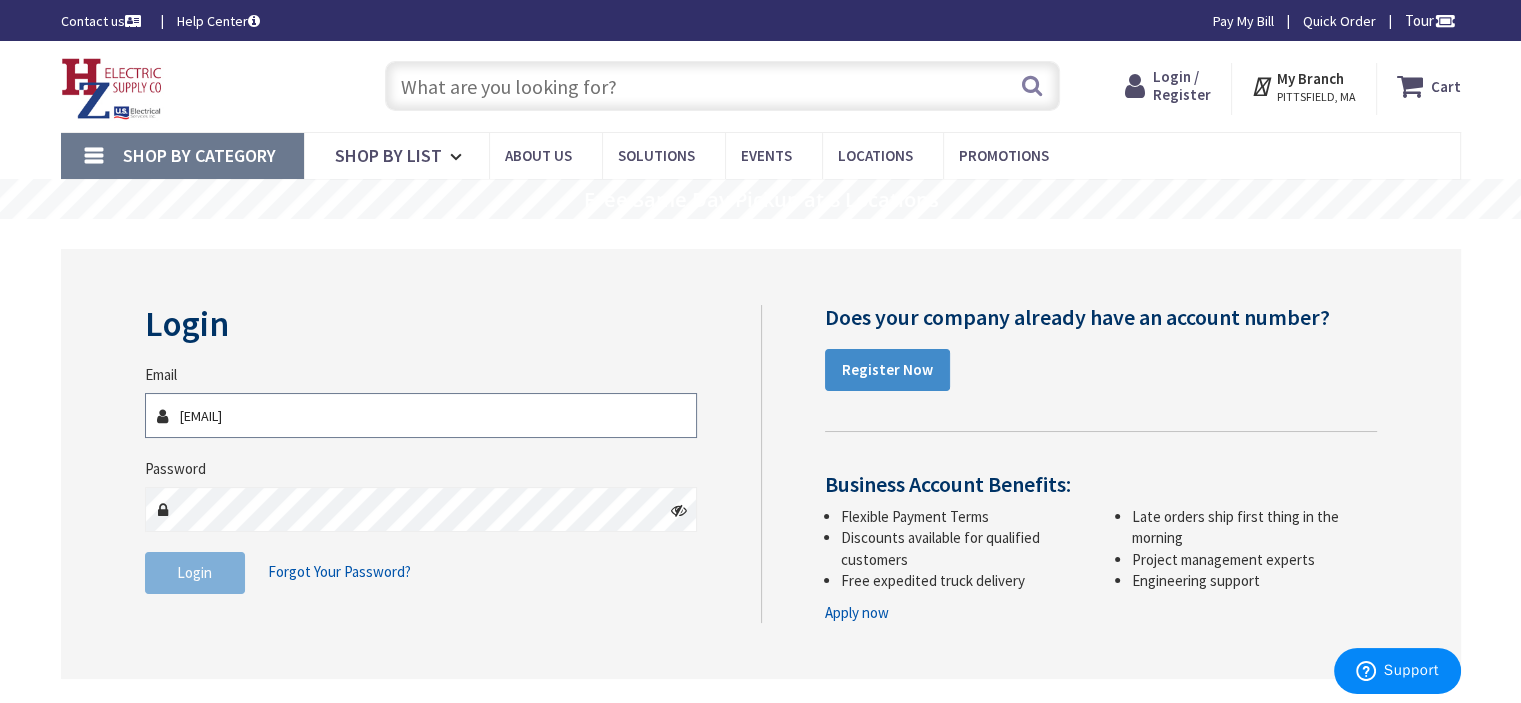 click on "RSIEMERT@GABLEELECTRICINC.COM" at bounding box center (421, 415) 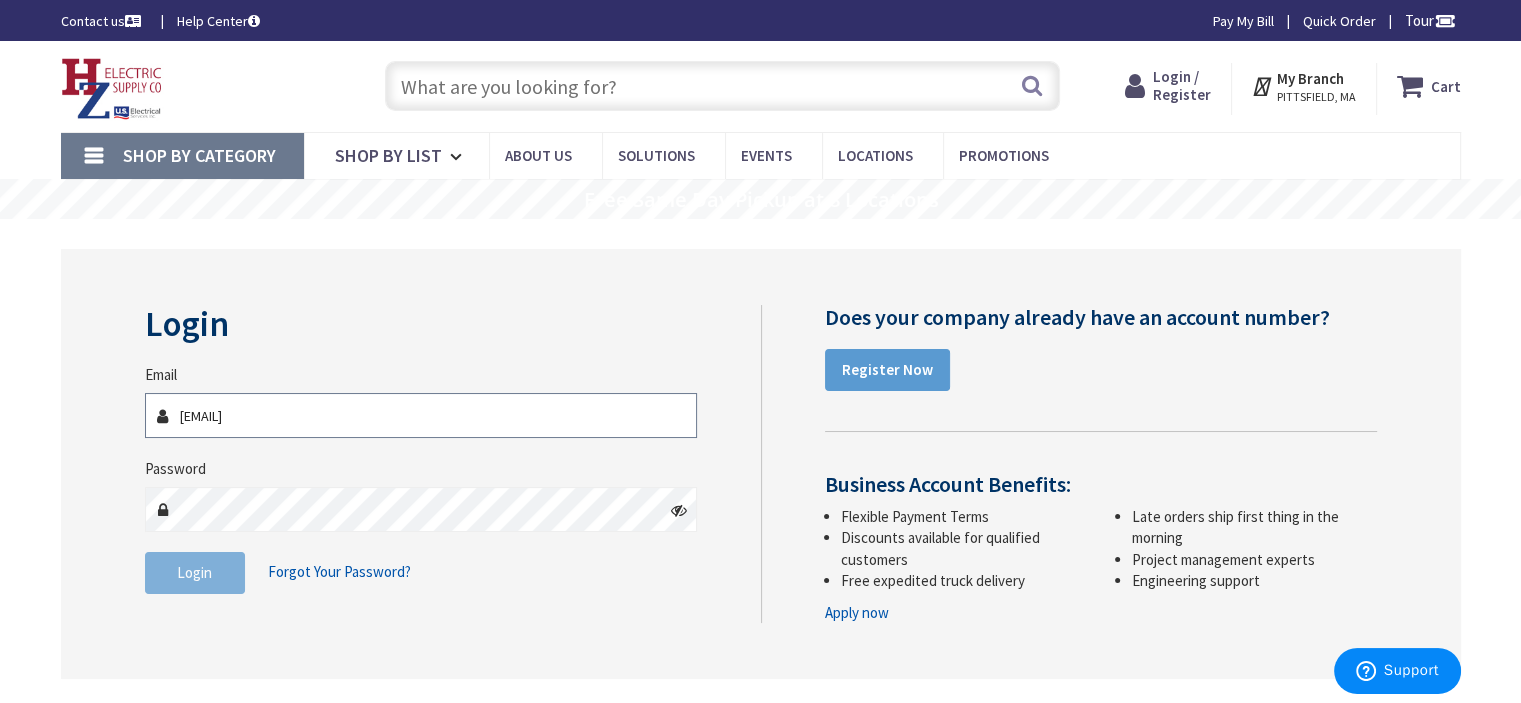 type on "RSIEMER@GABLEELECTRICINC.COM" 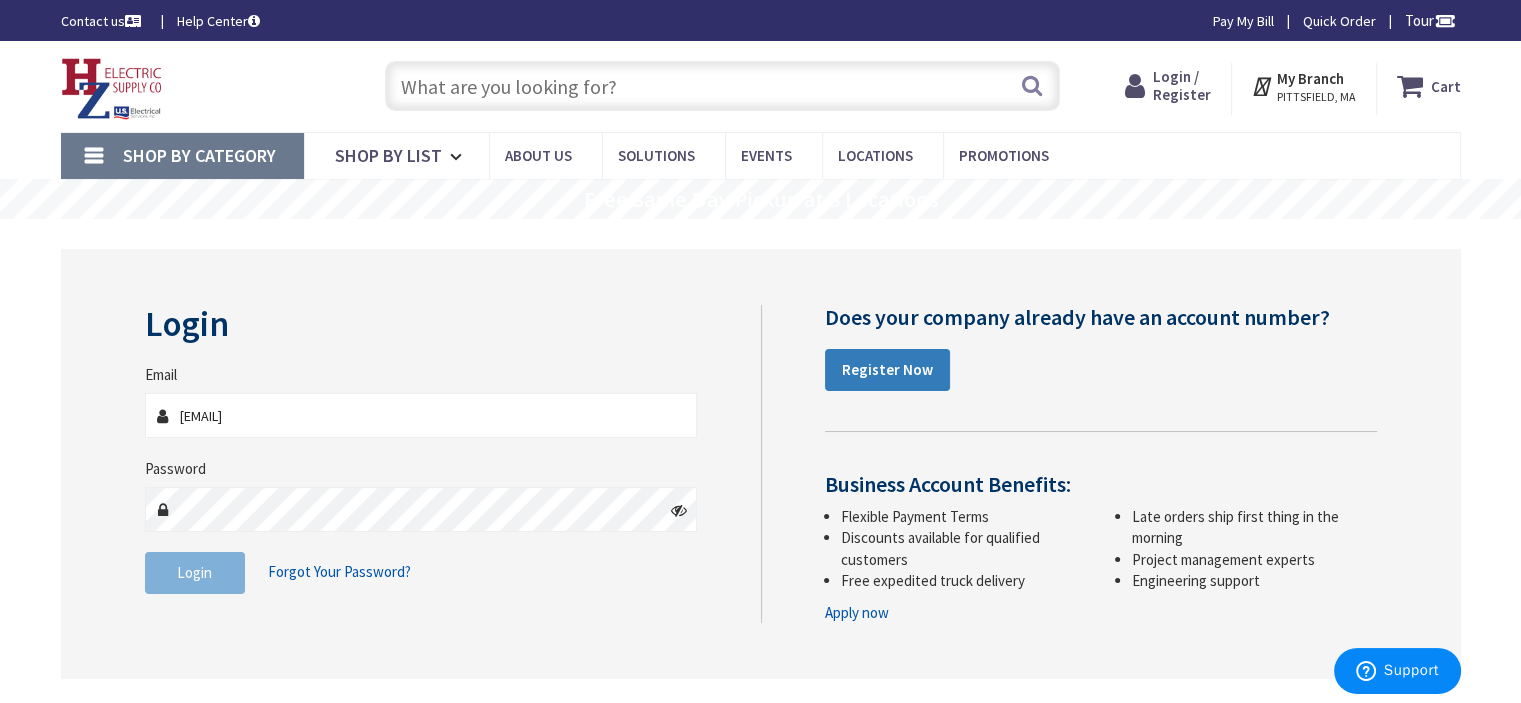 click on "Register Now" at bounding box center (887, 369) 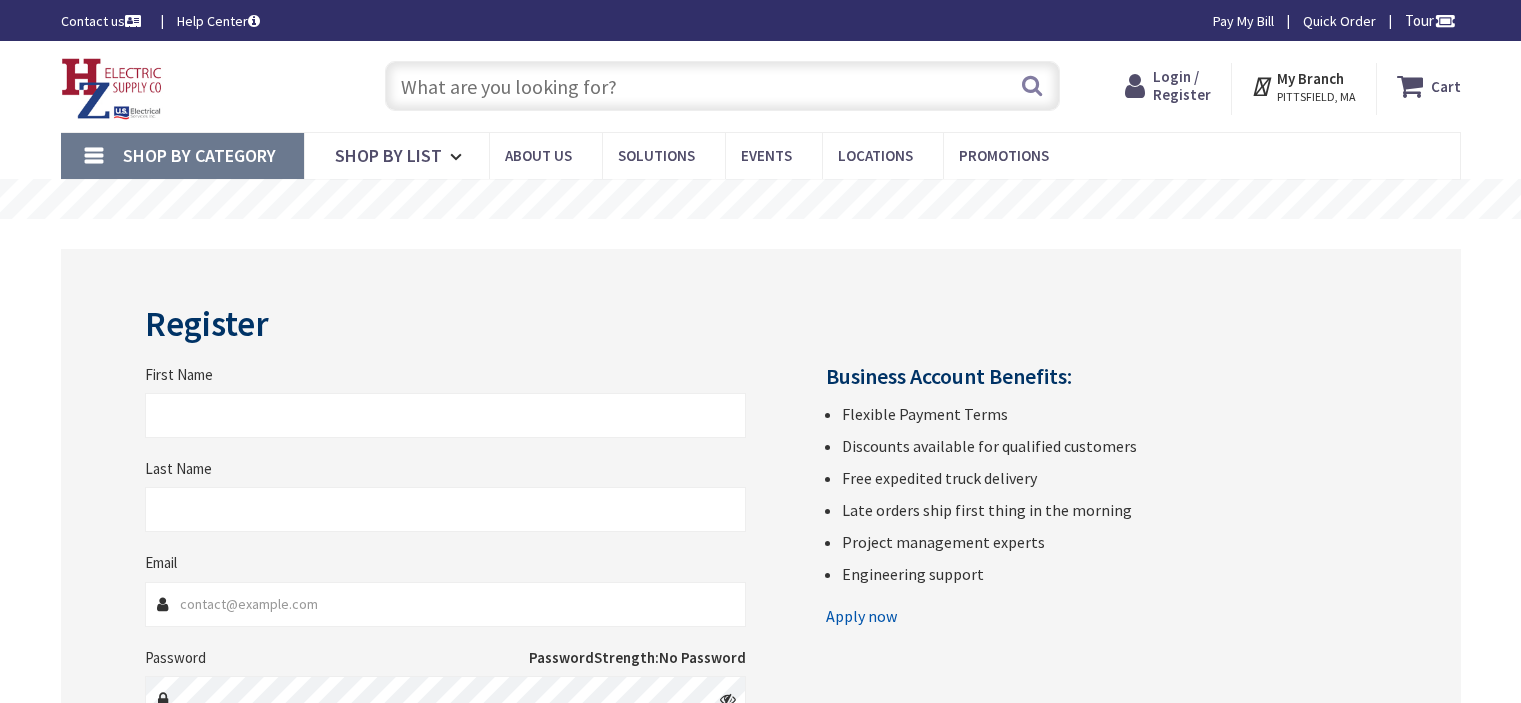 scroll, scrollTop: 0, scrollLeft: 0, axis: both 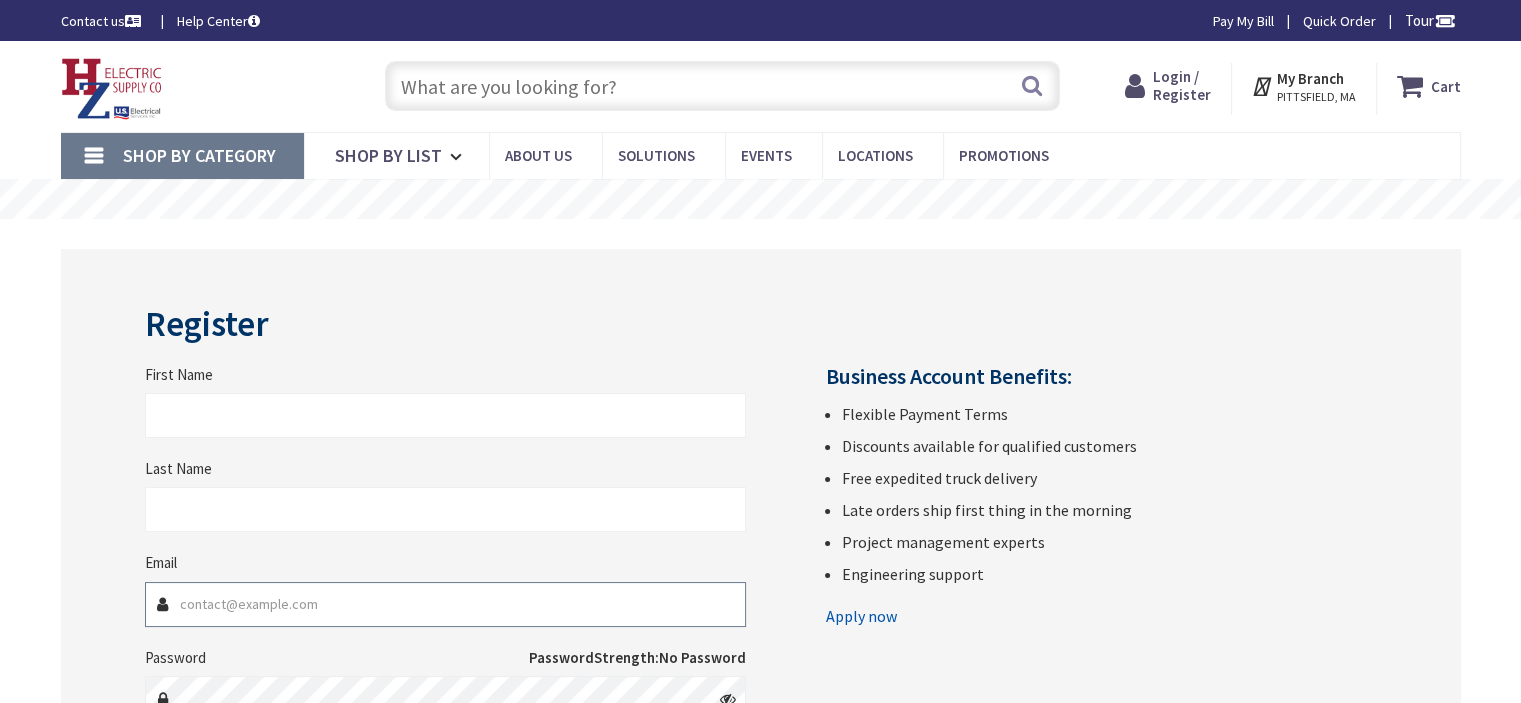 type on "jpultorak@gableelectricinc.com" 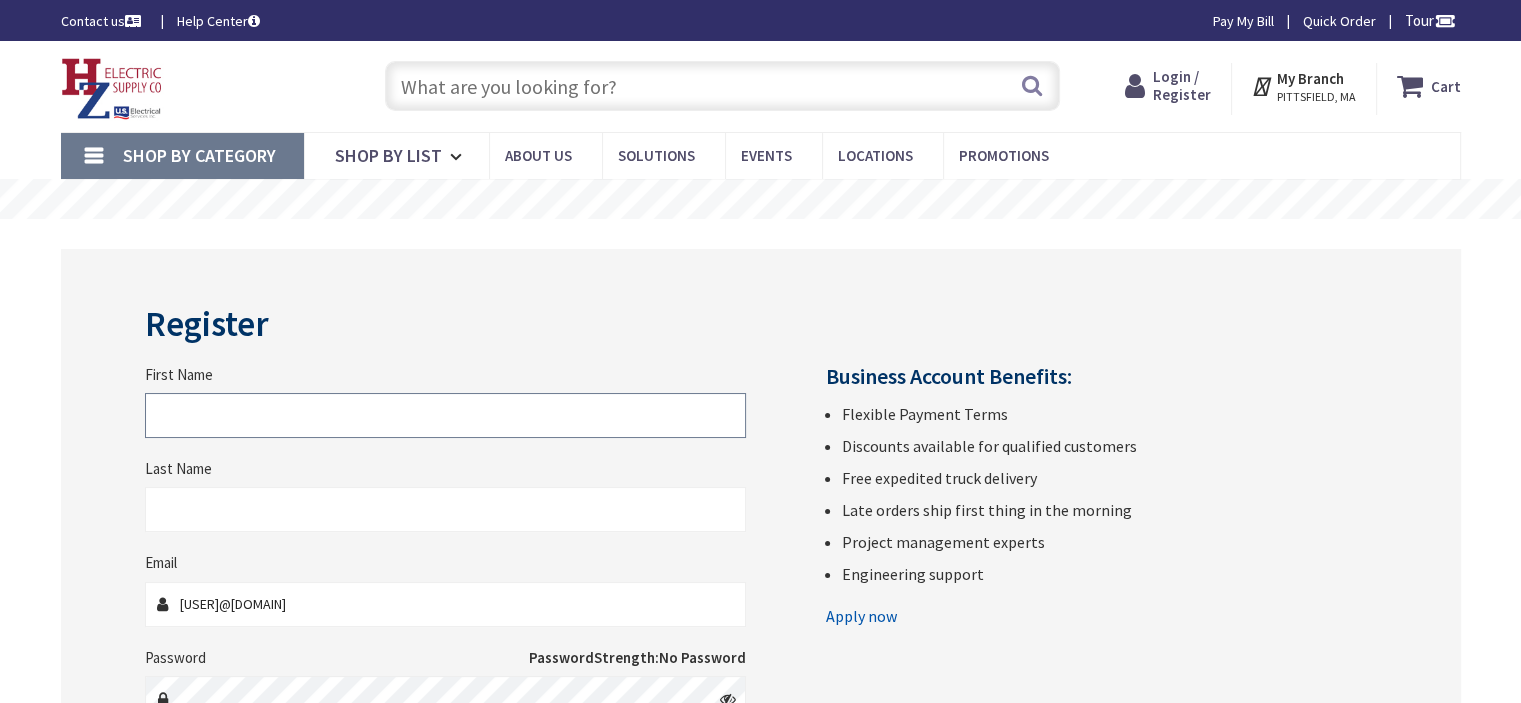 click on "First Name" at bounding box center [445, 415] 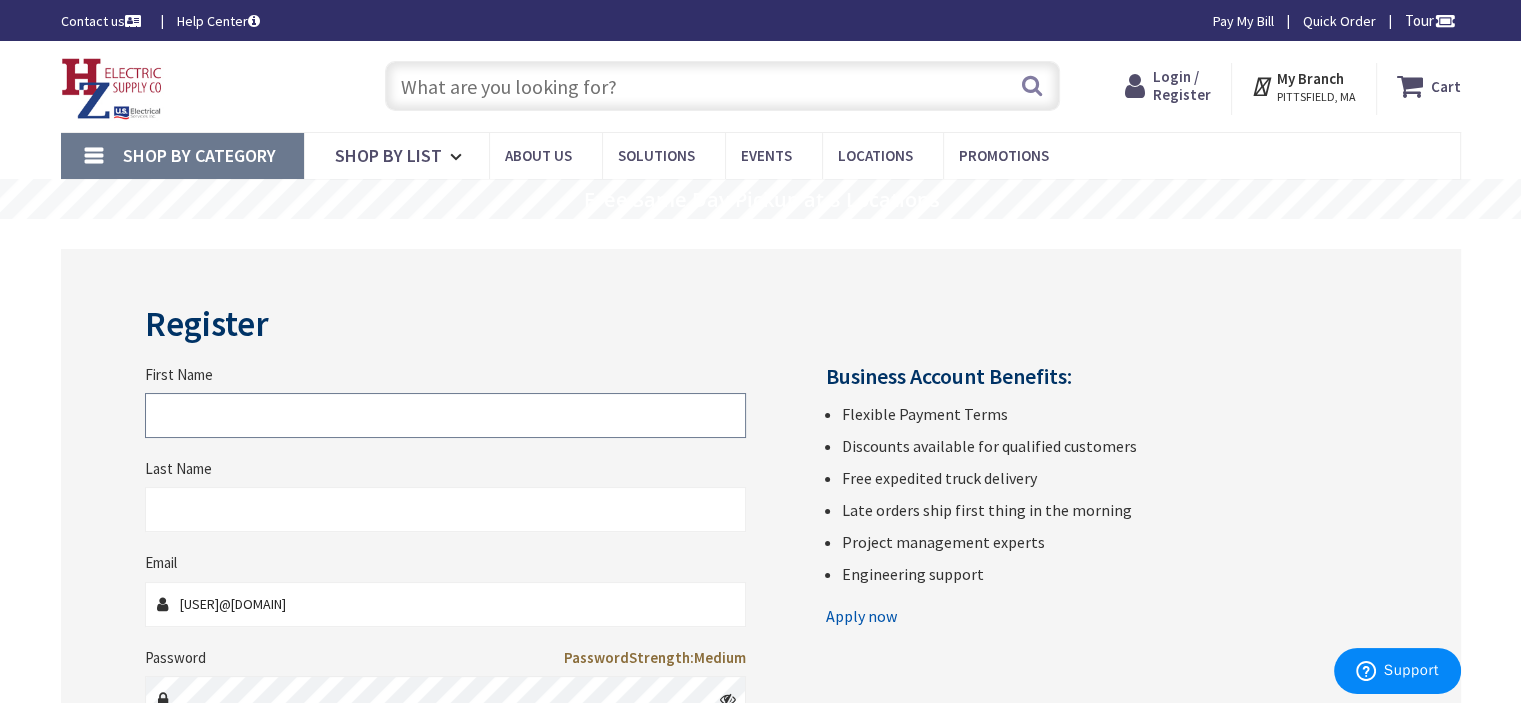 type on "RAY" 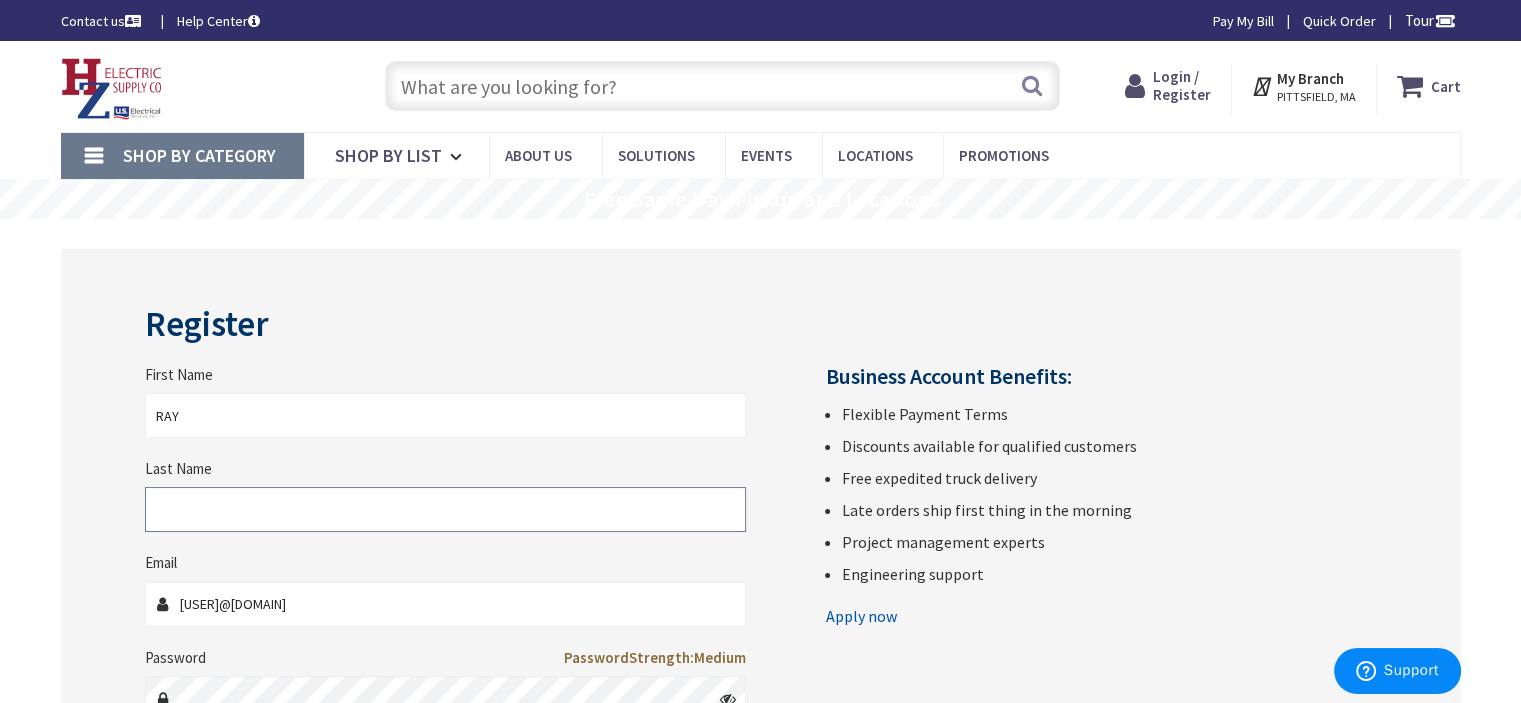 type on "SIEMER" 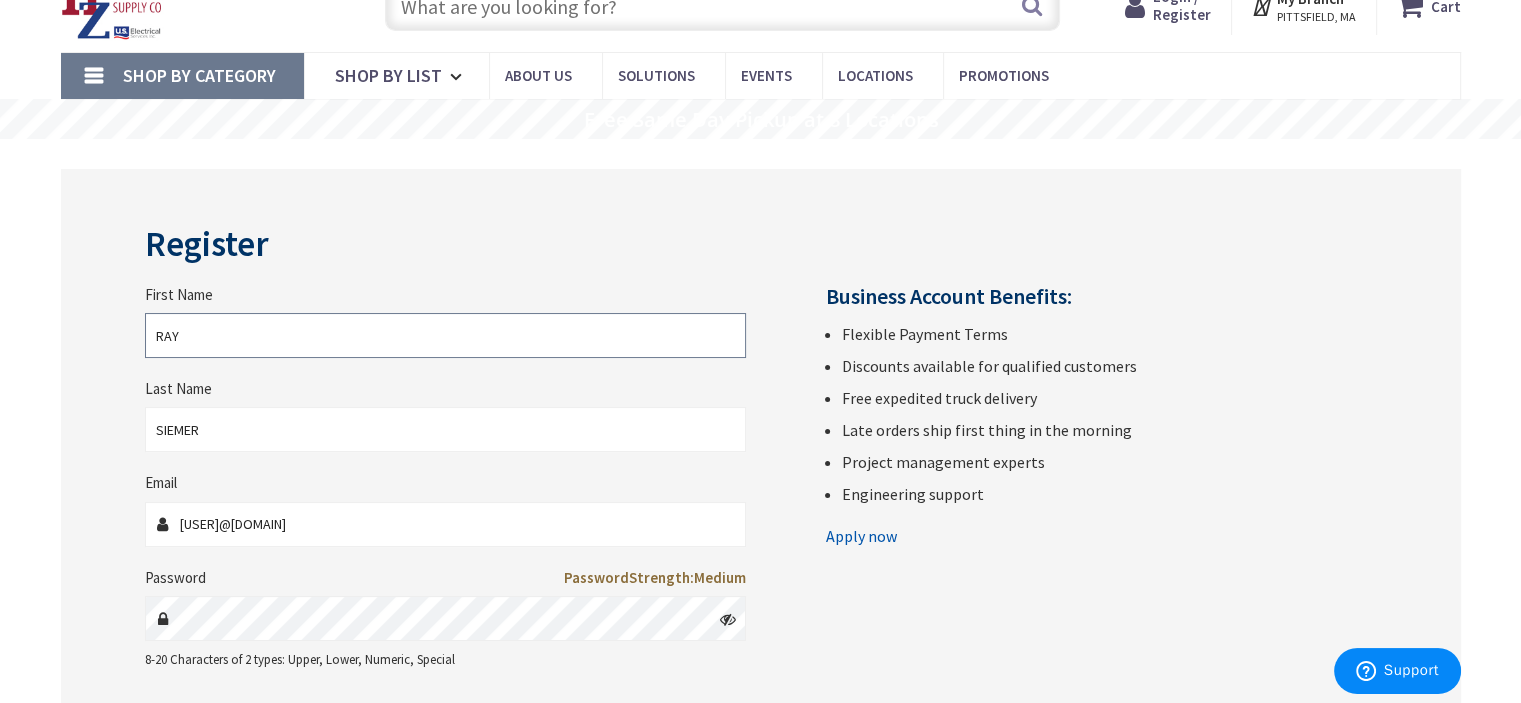 scroll, scrollTop: 200, scrollLeft: 0, axis: vertical 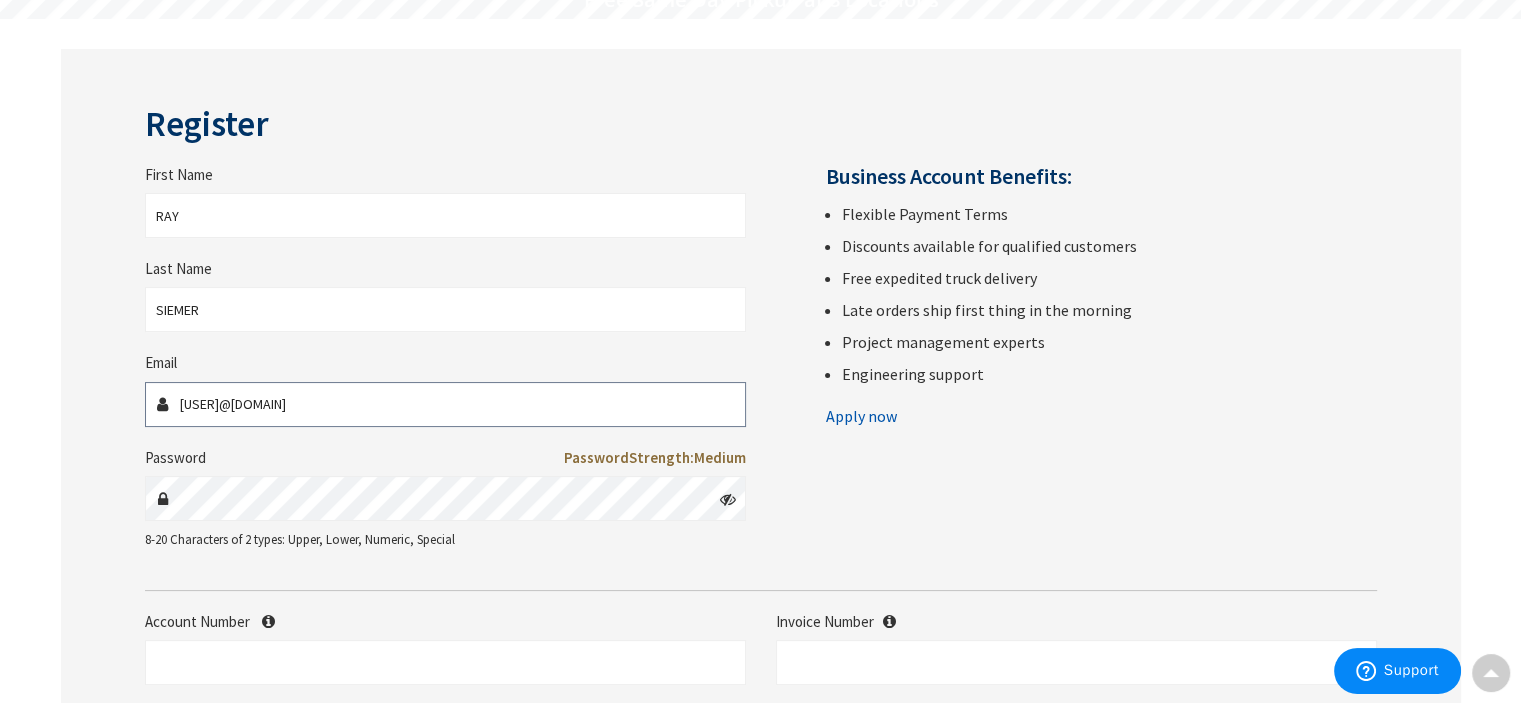 click on "jpultorak@gableelectricinc.com" at bounding box center (445, 404) 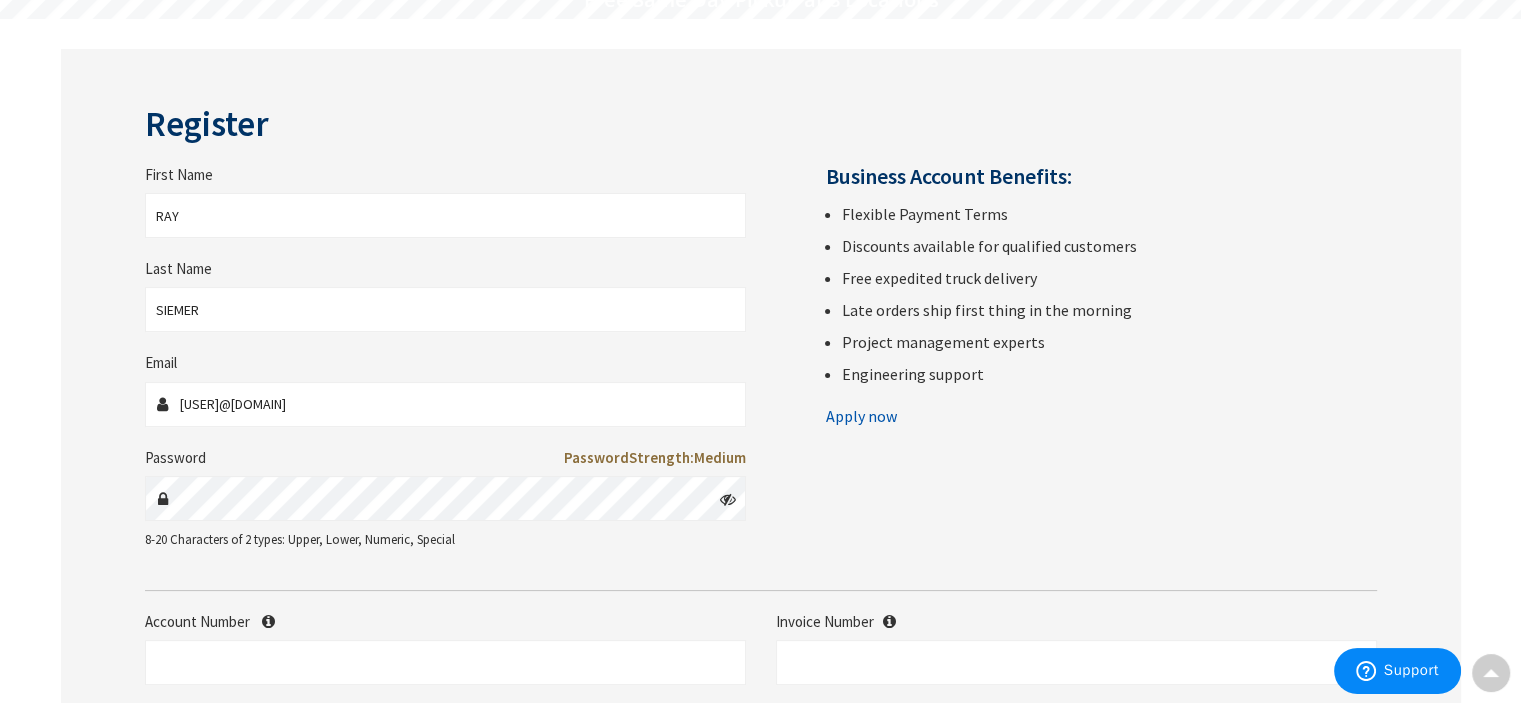 click at bounding box center [728, 499] 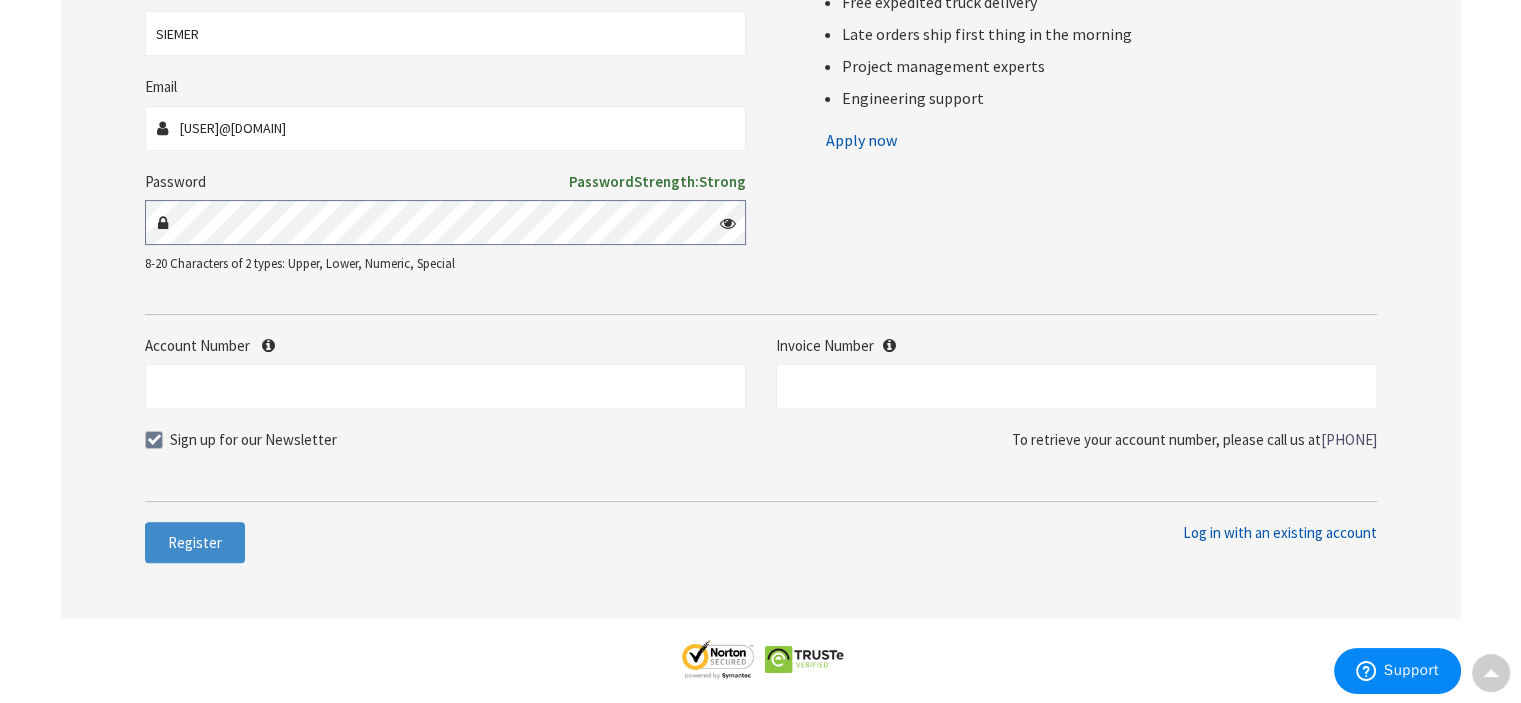 scroll, scrollTop: 500, scrollLeft: 0, axis: vertical 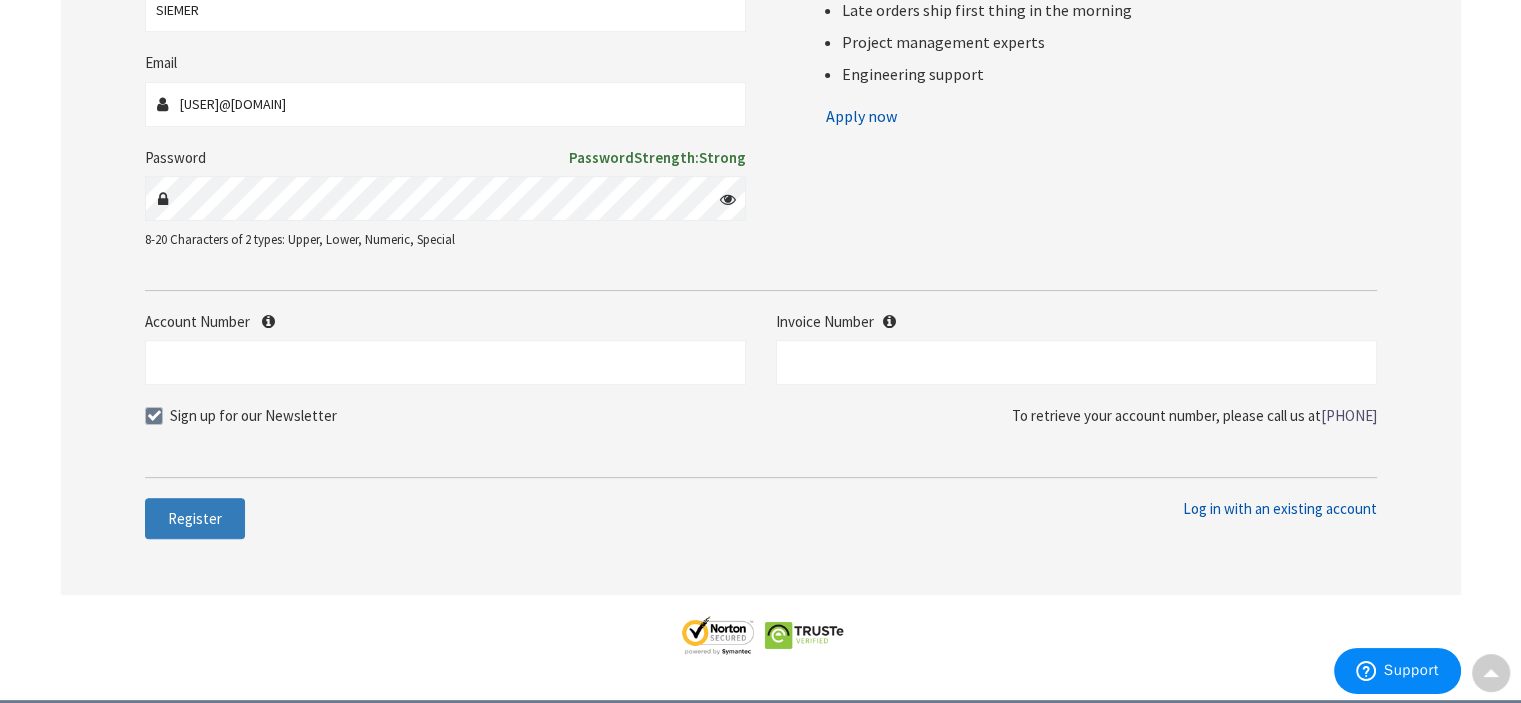 click on "Register" at bounding box center [195, 518] 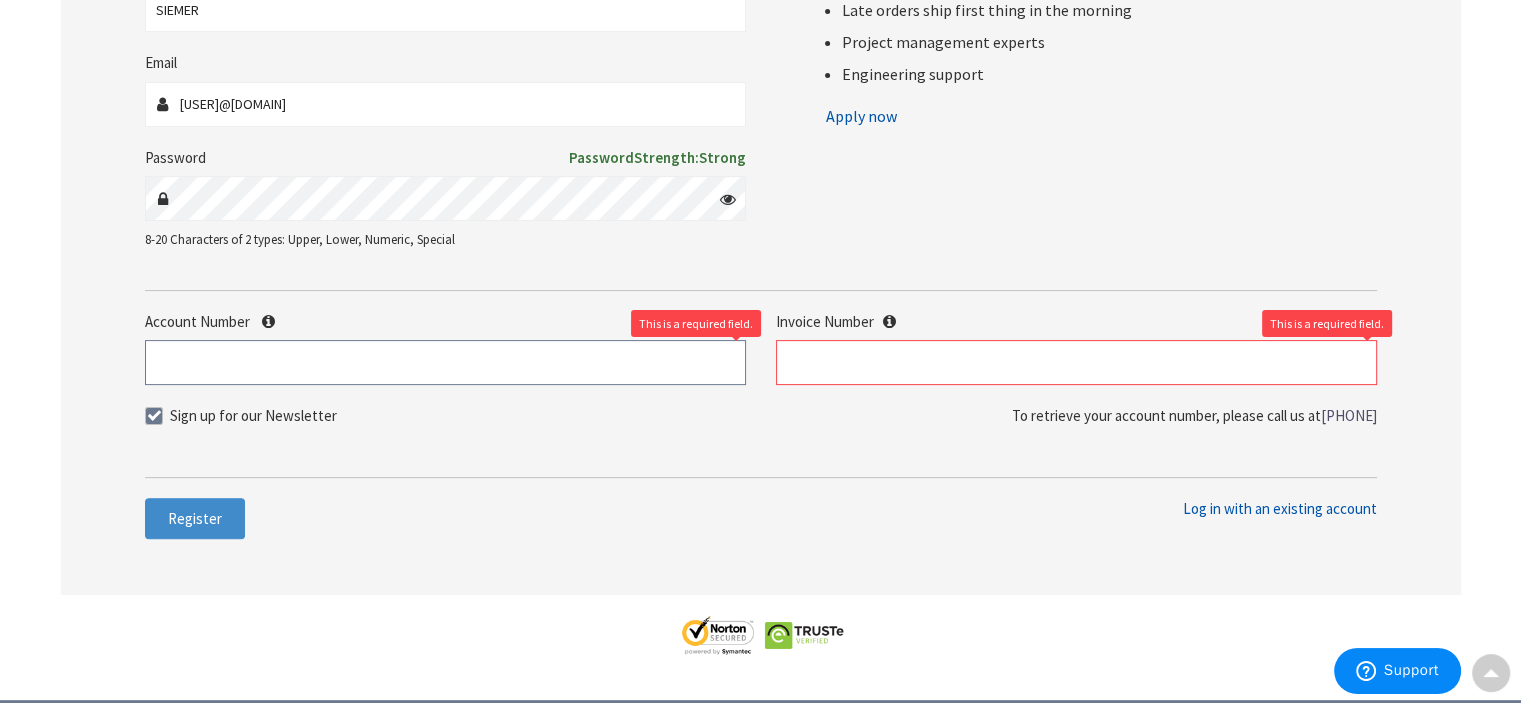click on "Account Number" at bounding box center (445, 362) 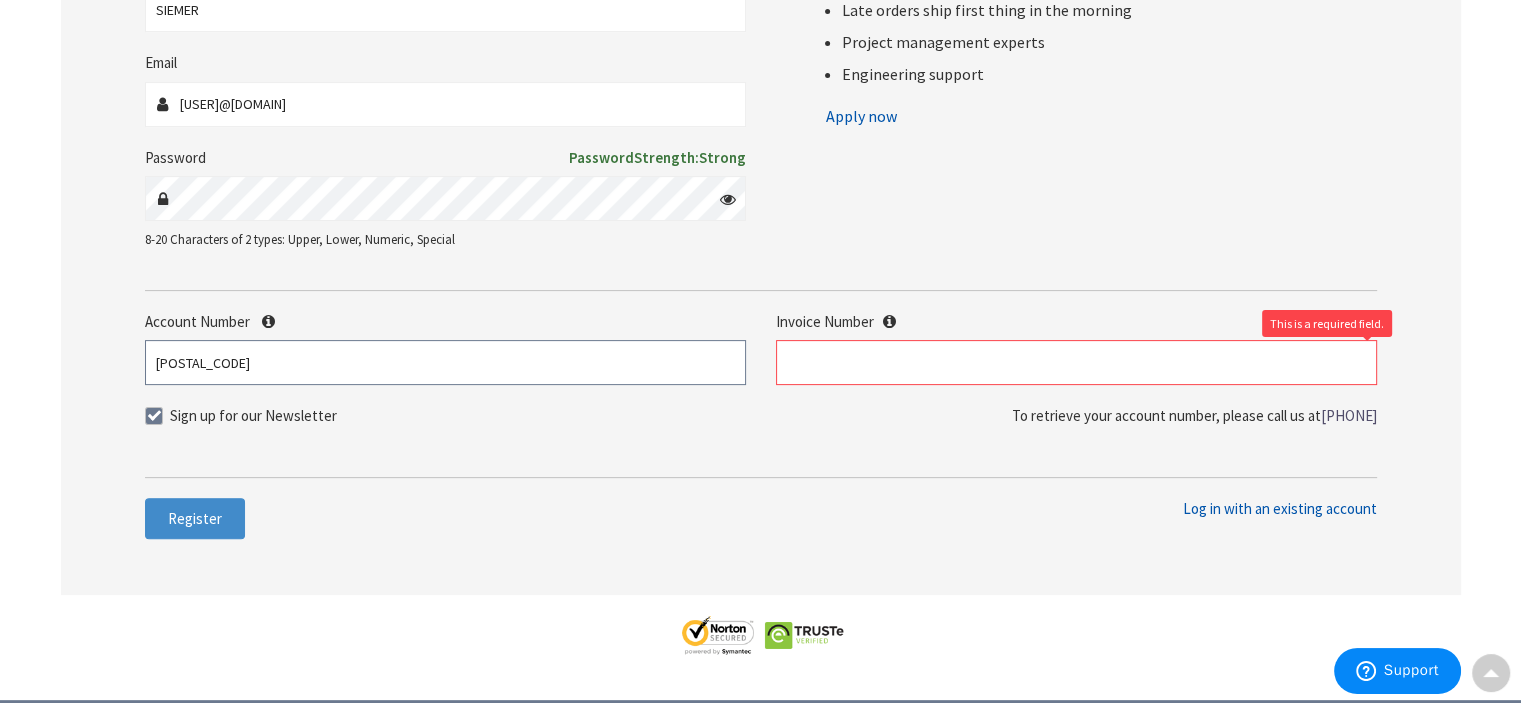 type on "107252" 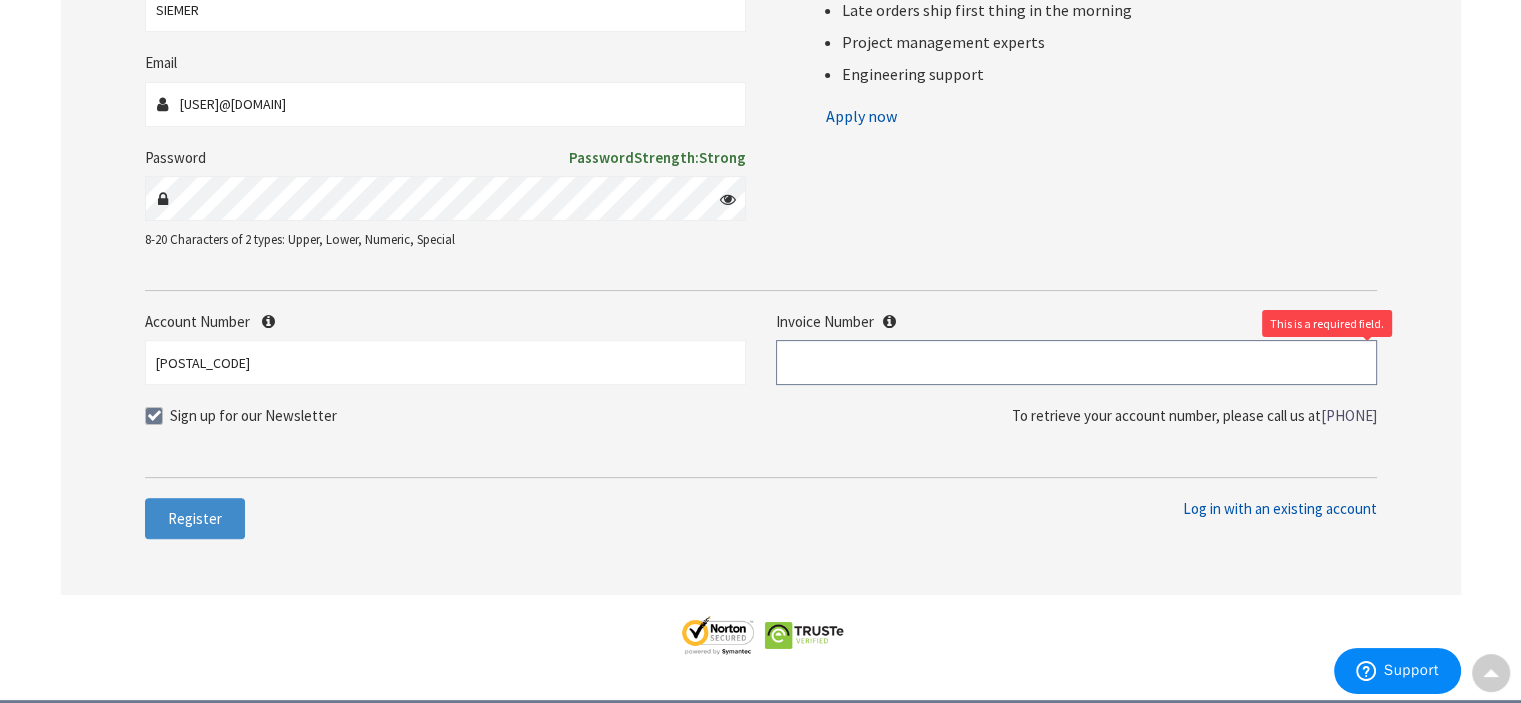 click at bounding box center (1076, 362) 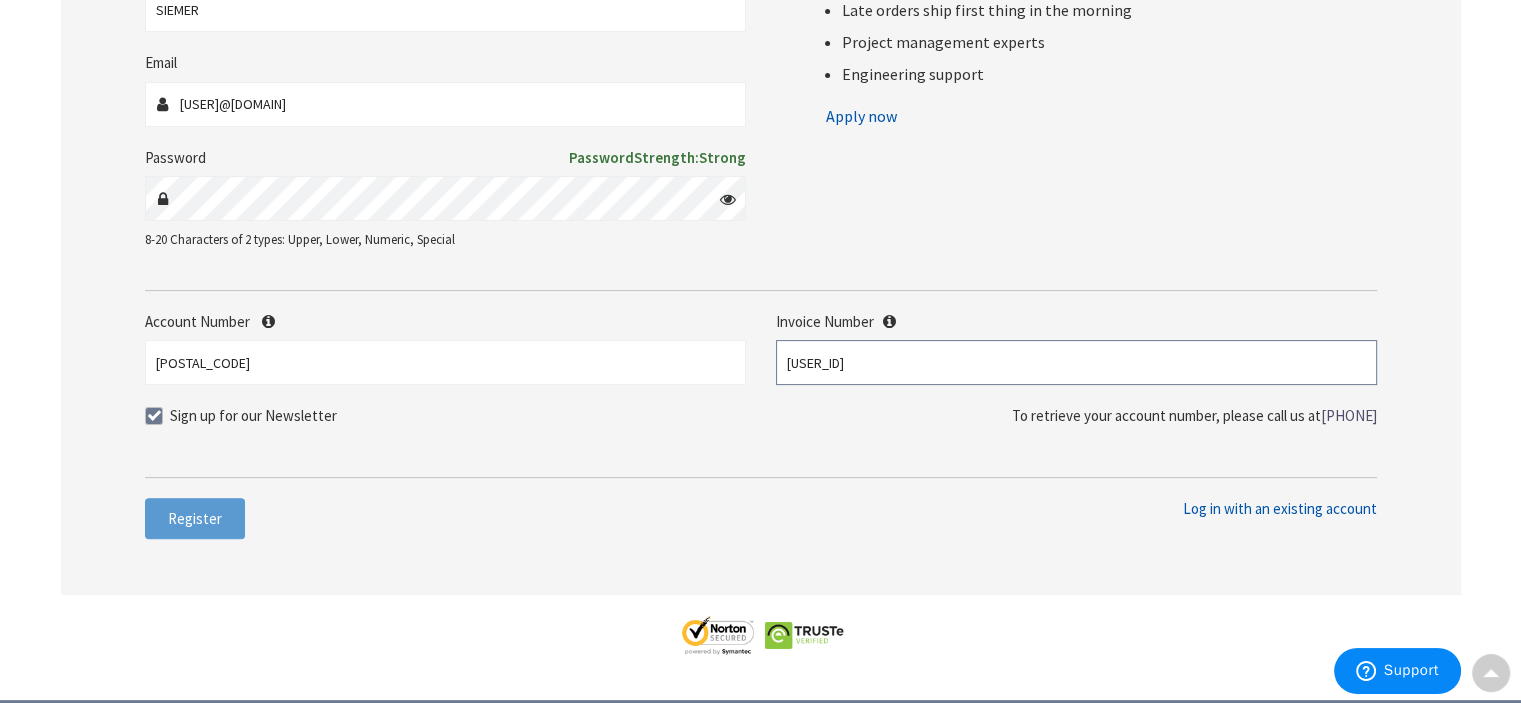type on "s128491536" 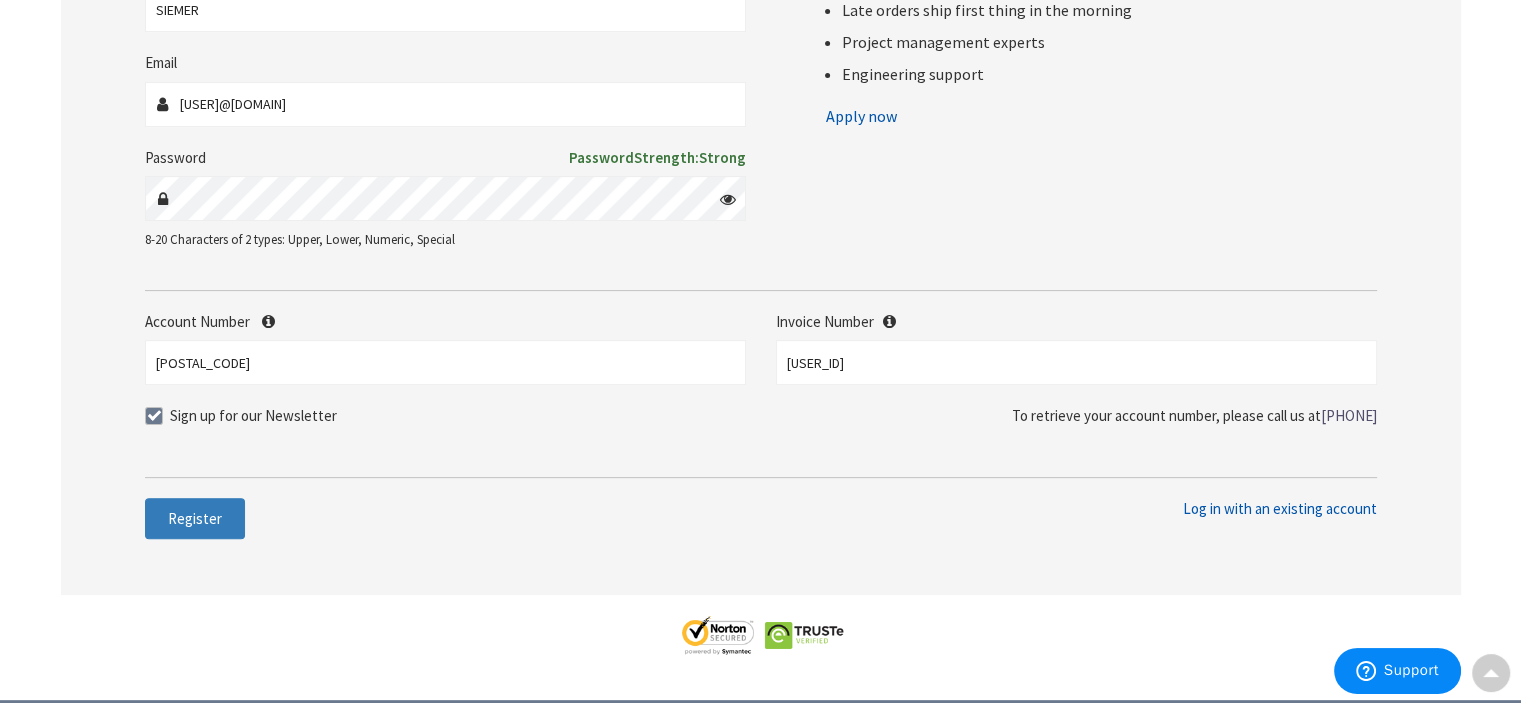 click on "Register" at bounding box center (195, 518) 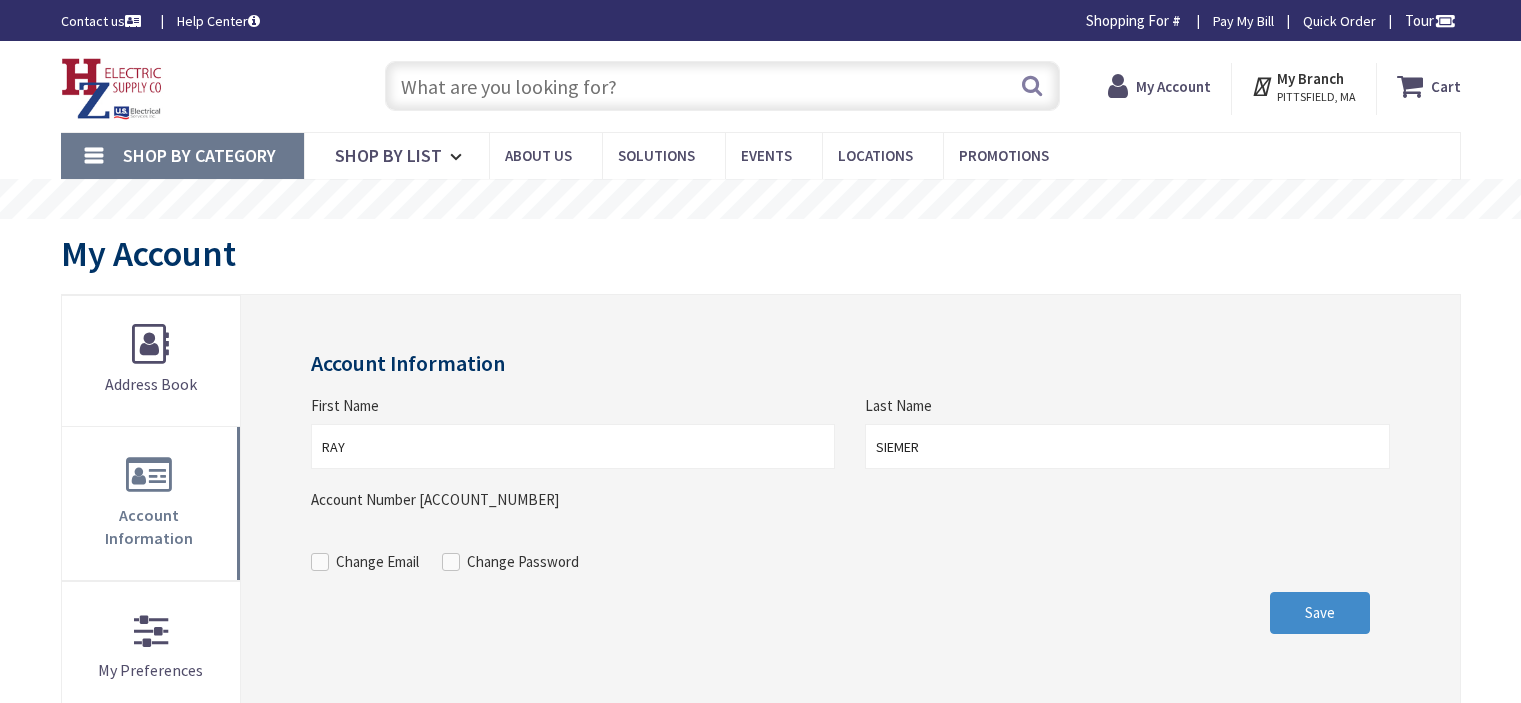 scroll, scrollTop: 0, scrollLeft: 0, axis: both 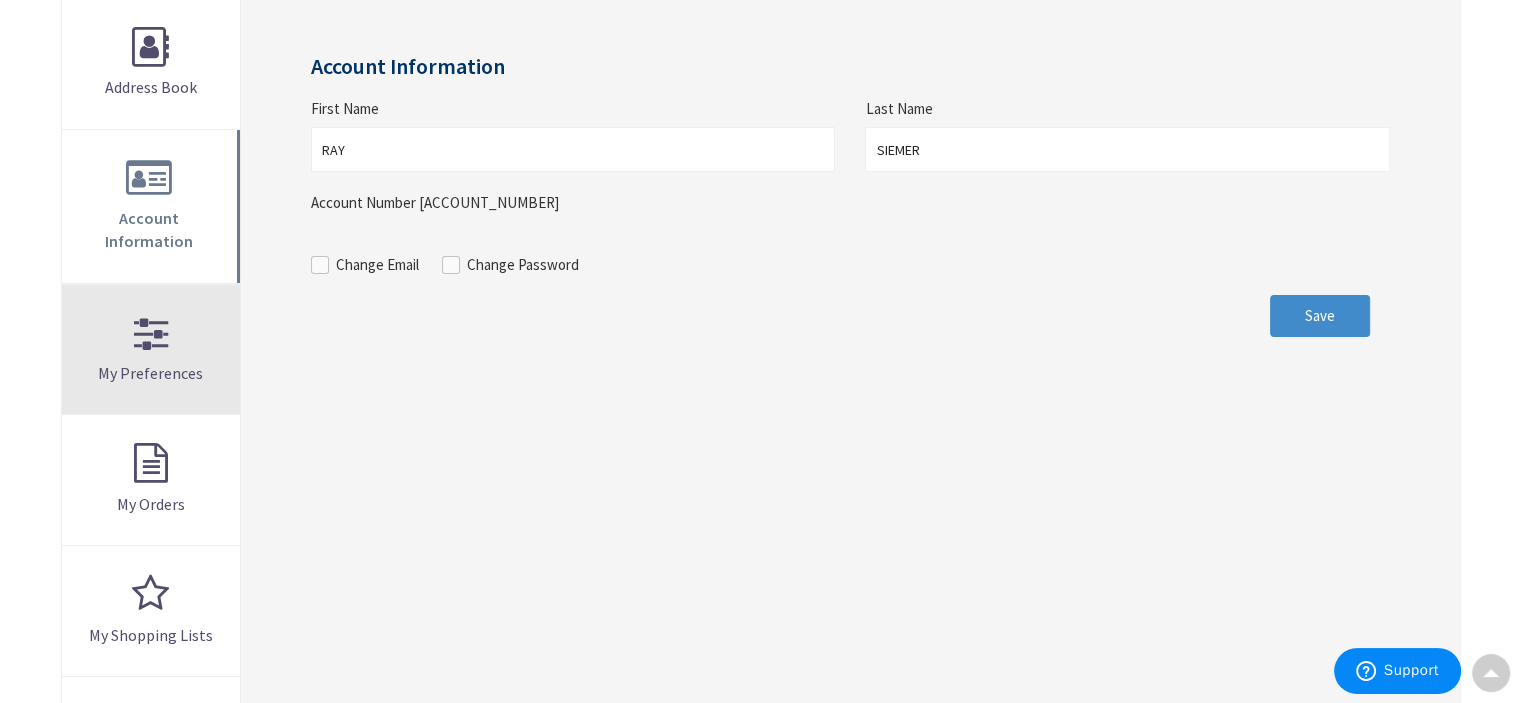 click on "My Preferences" at bounding box center (151, 350) 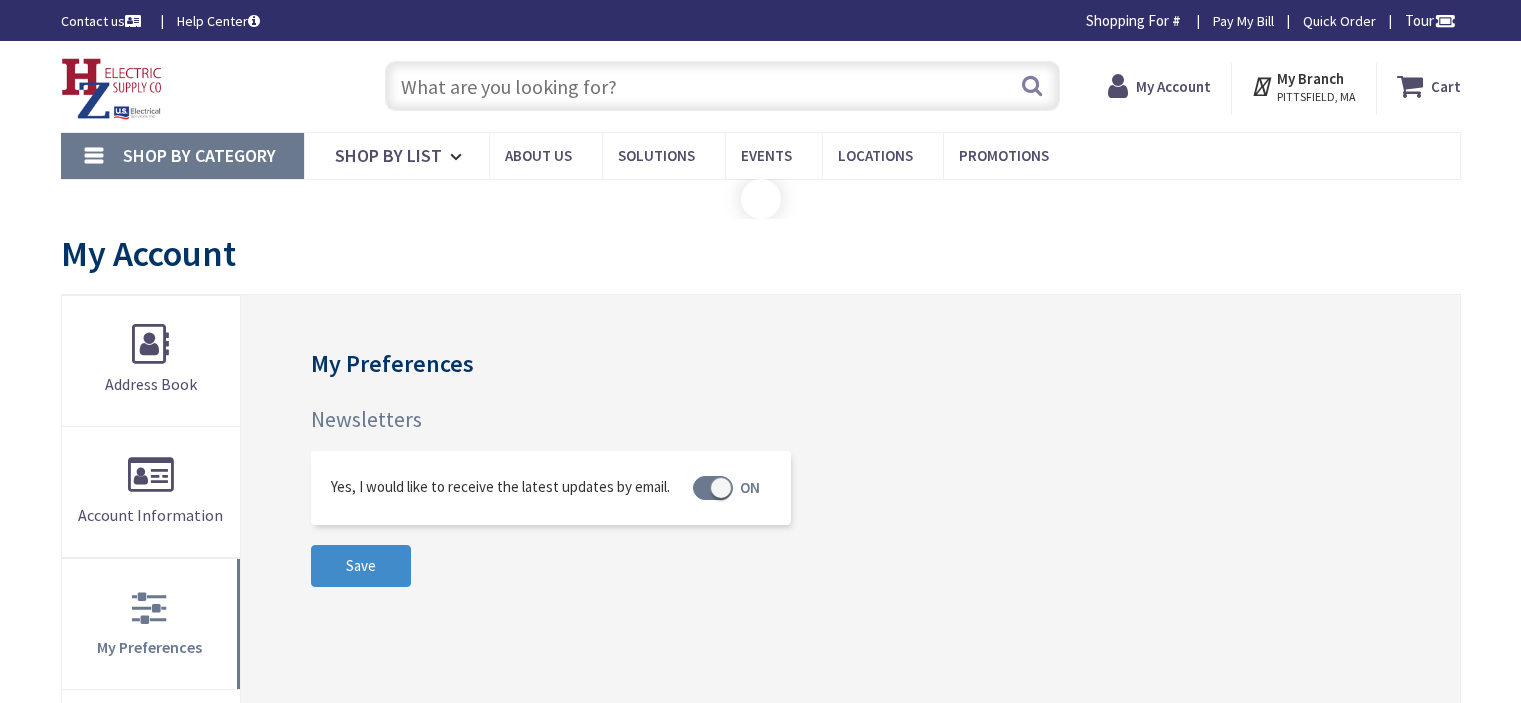 scroll, scrollTop: 0, scrollLeft: 0, axis: both 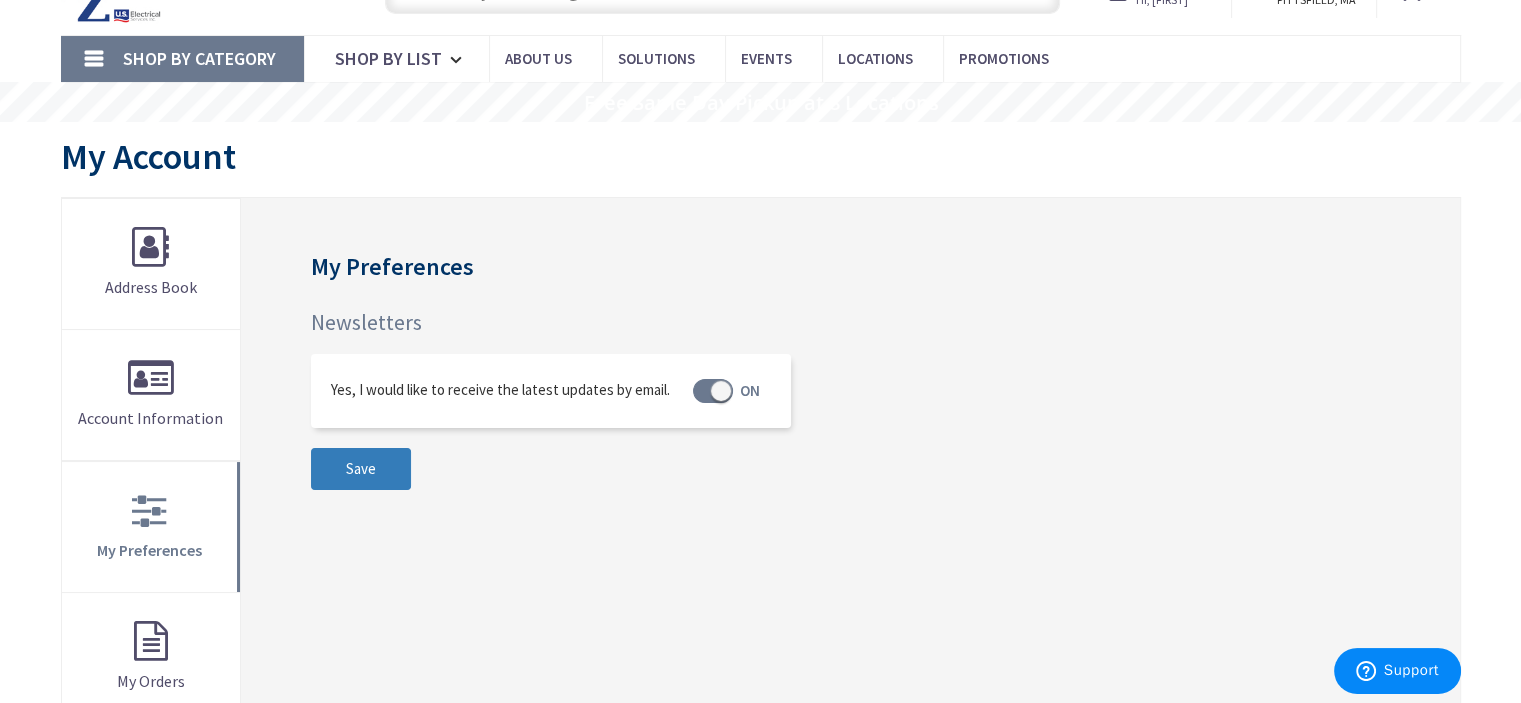 click on "Save" at bounding box center (361, 469) 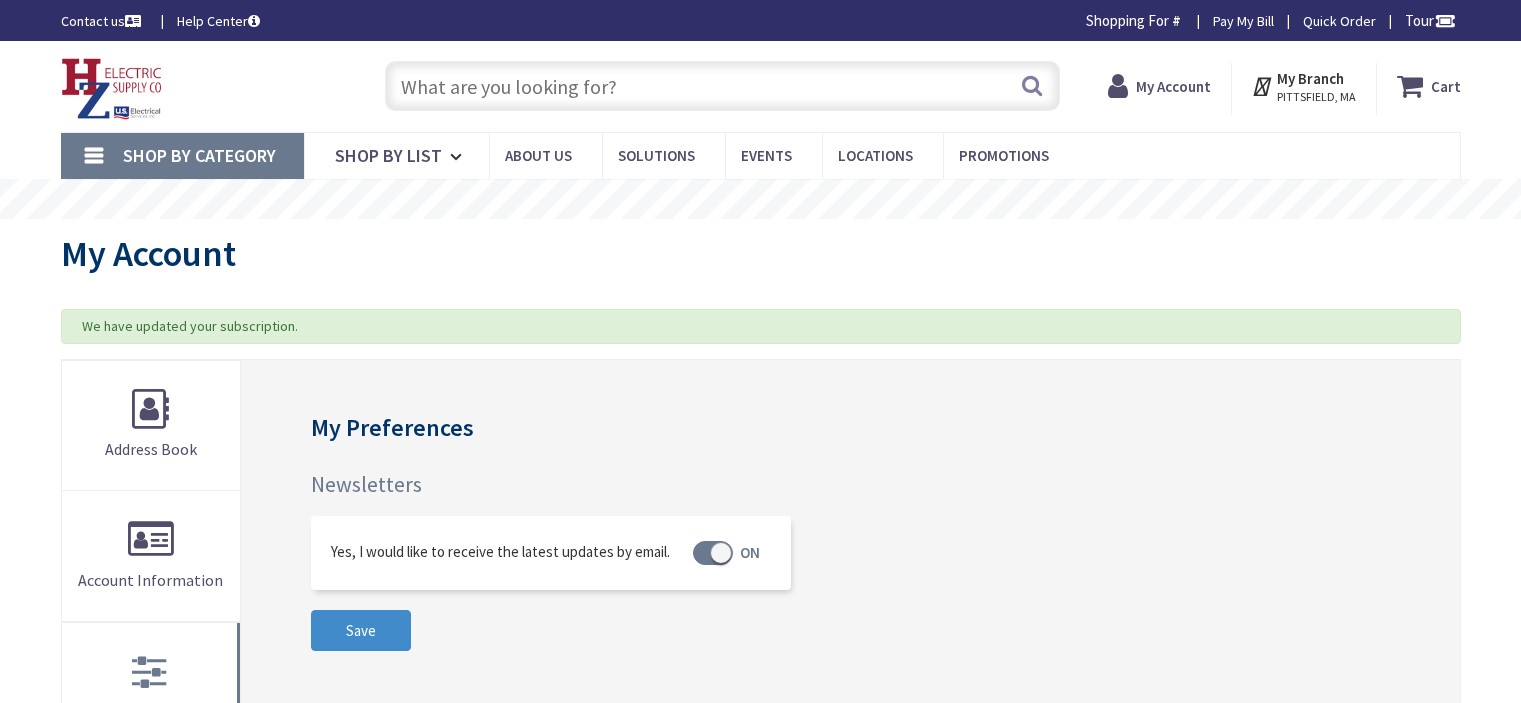 scroll, scrollTop: 0, scrollLeft: 0, axis: both 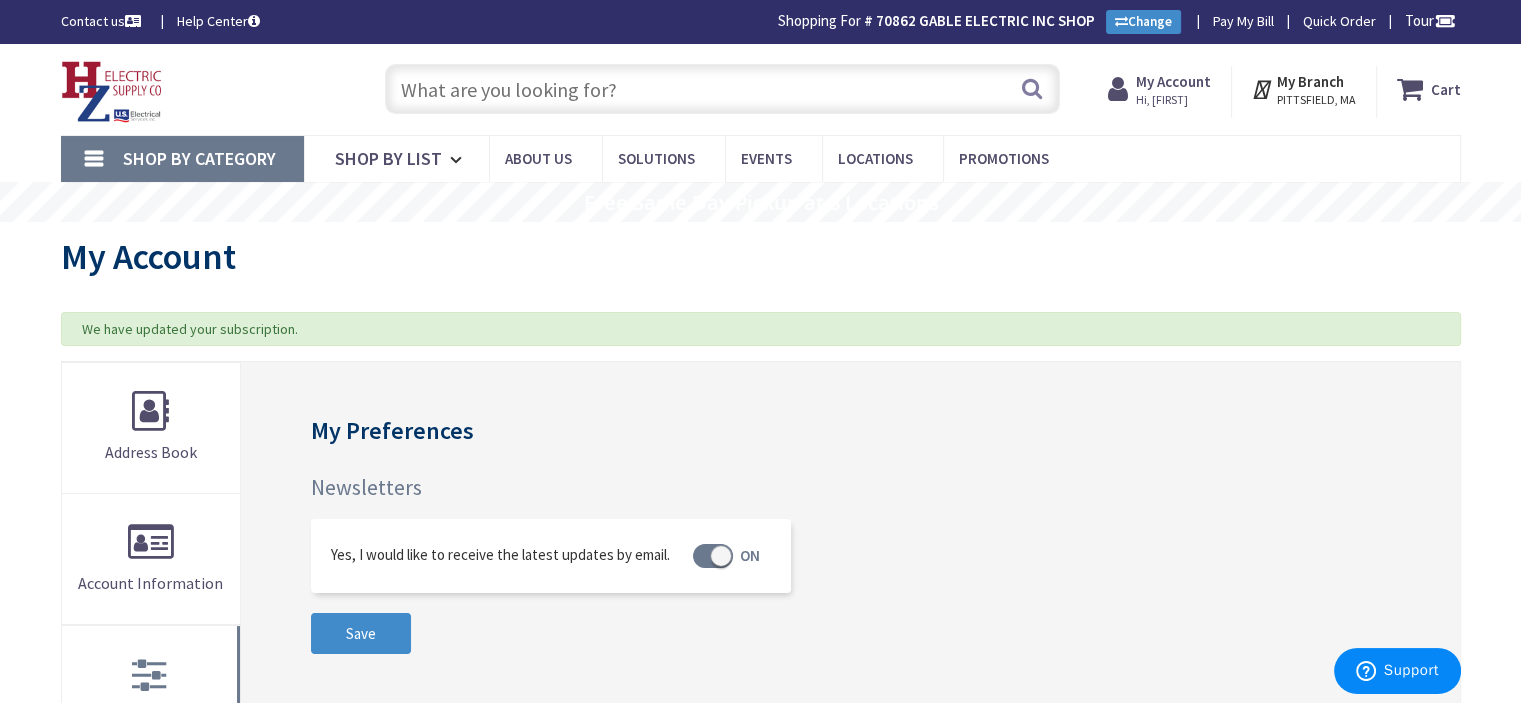 click at bounding box center (722, 89) 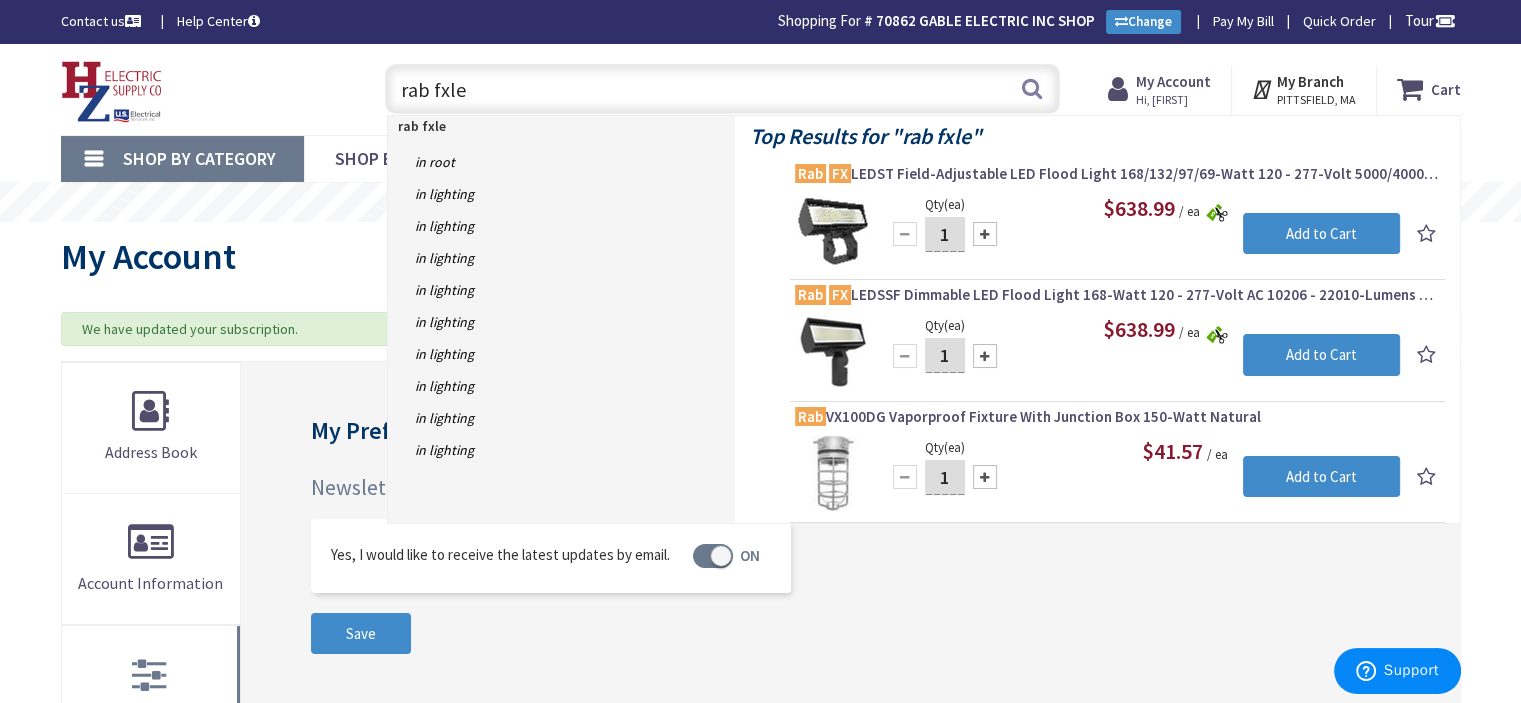 type on "rab fxled" 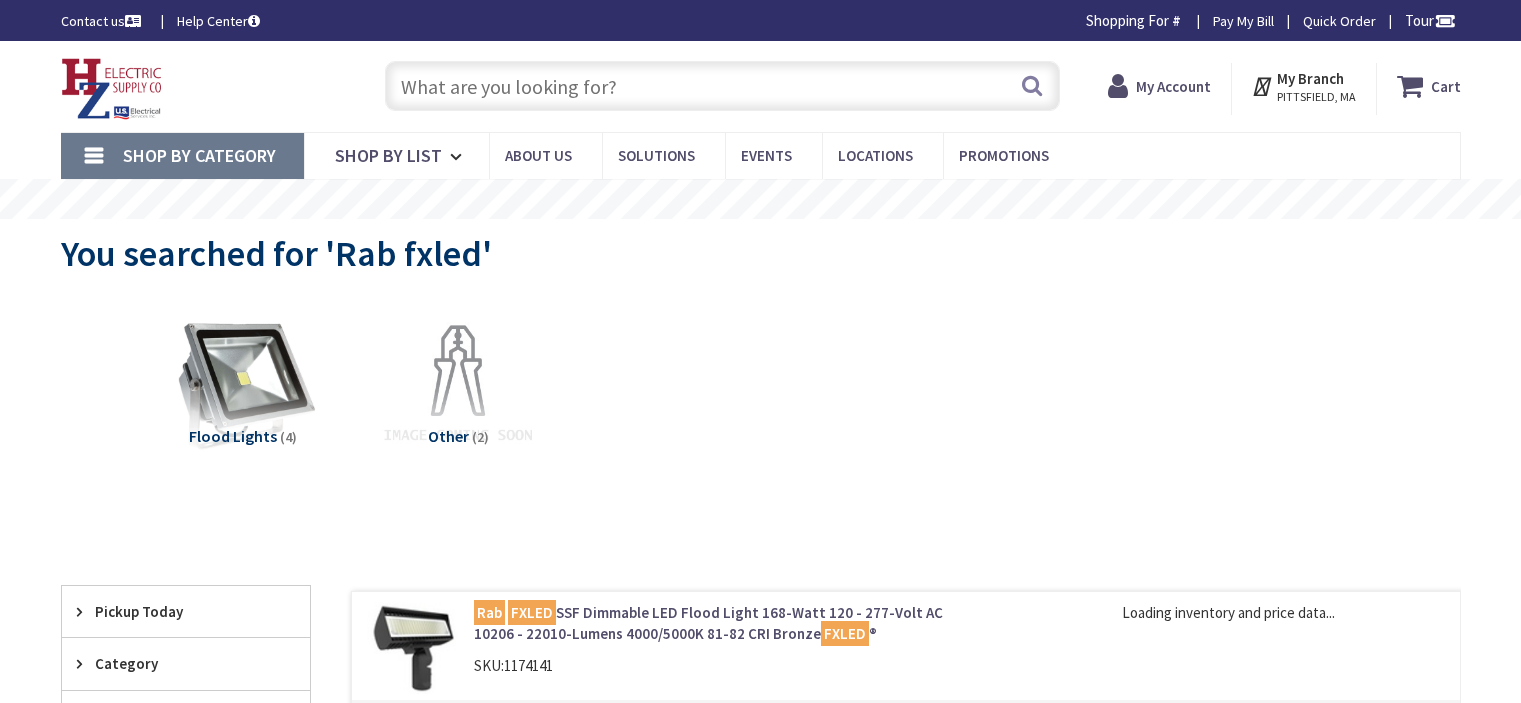 scroll, scrollTop: 0, scrollLeft: 0, axis: both 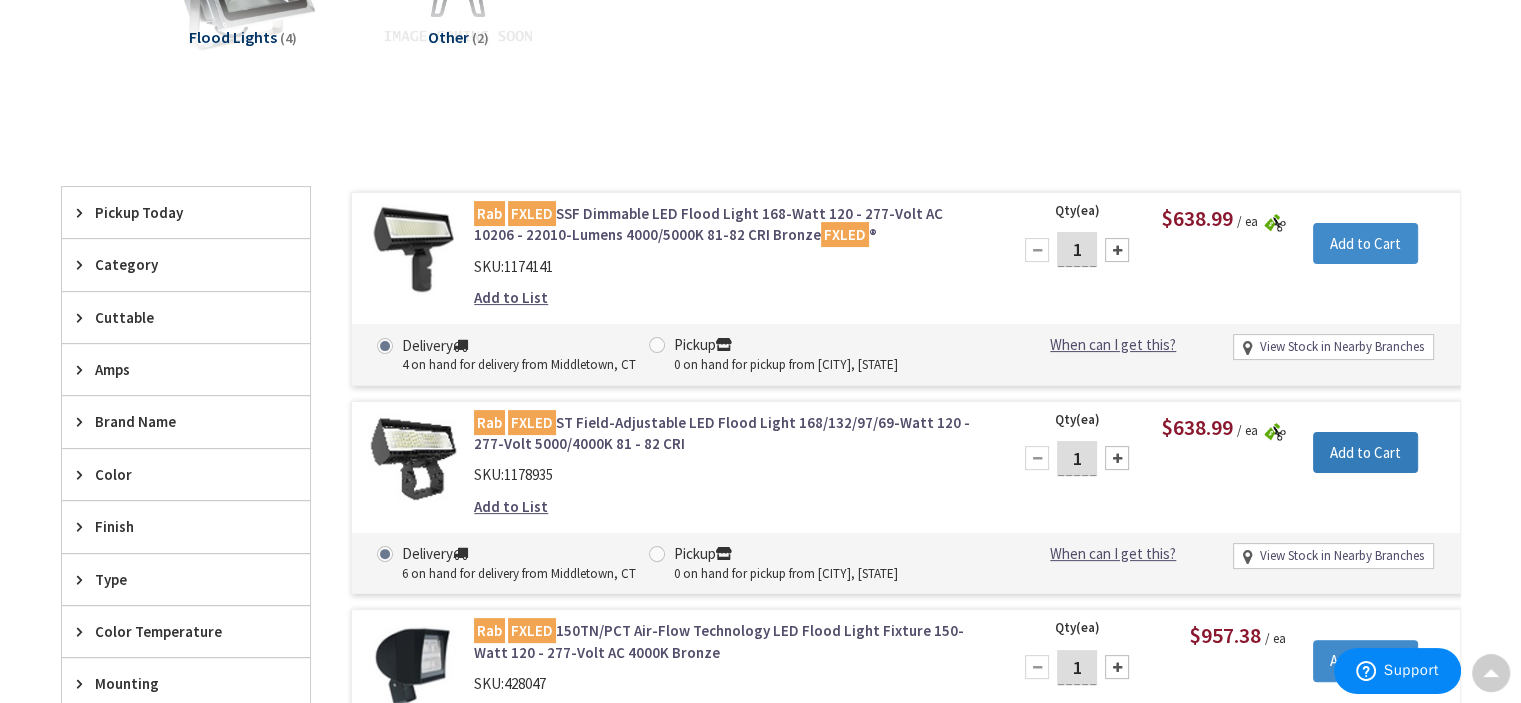 click on "Add to Cart" at bounding box center [1365, 453] 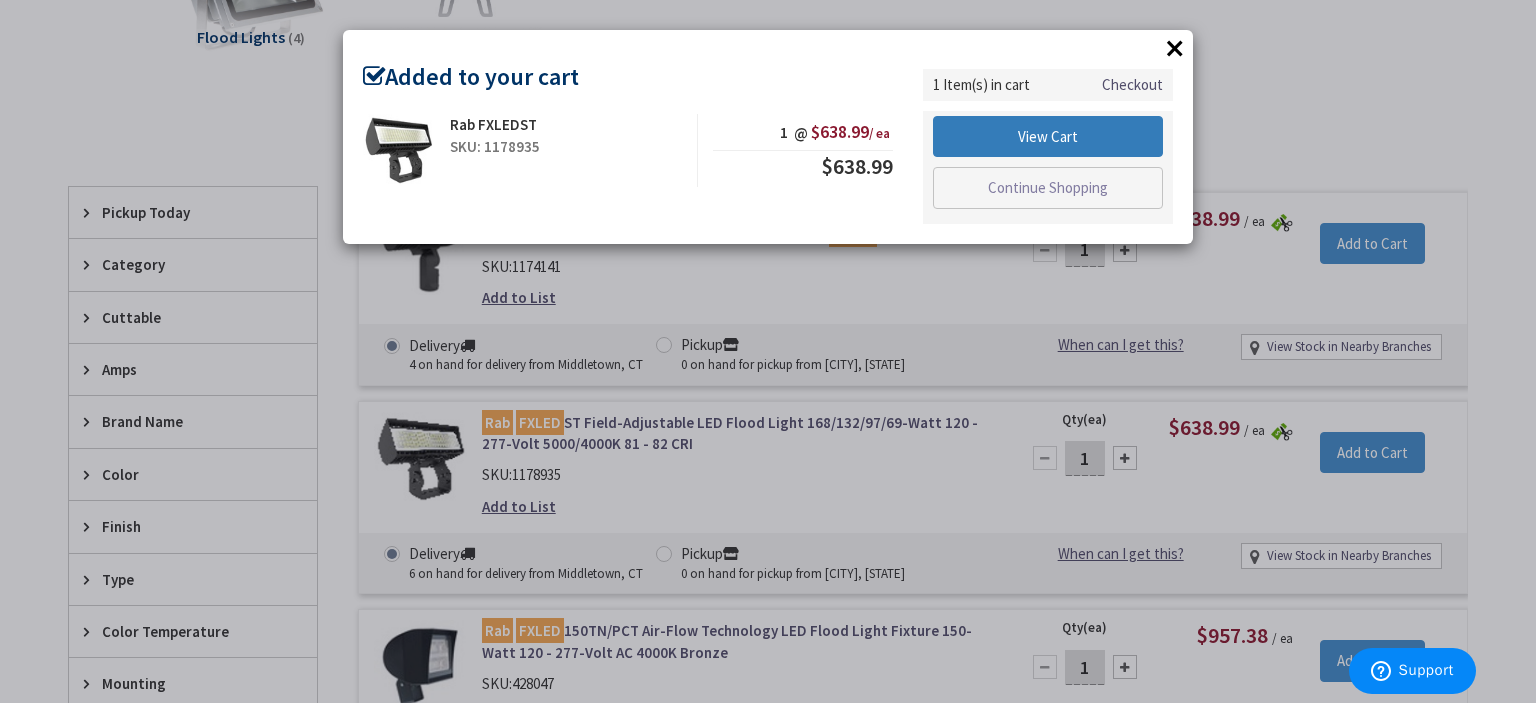 click on "View Cart" at bounding box center [1048, 137] 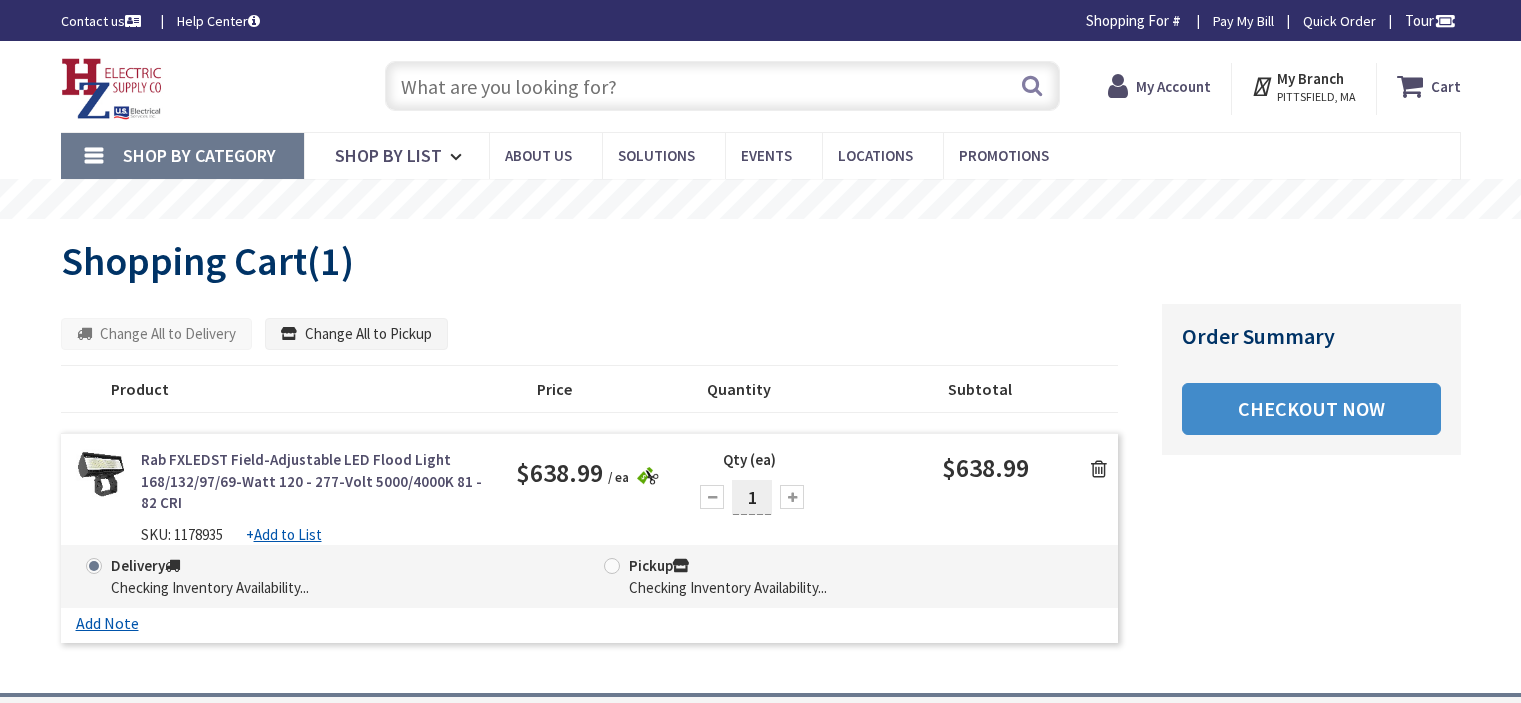 scroll, scrollTop: 0, scrollLeft: 0, axis: both 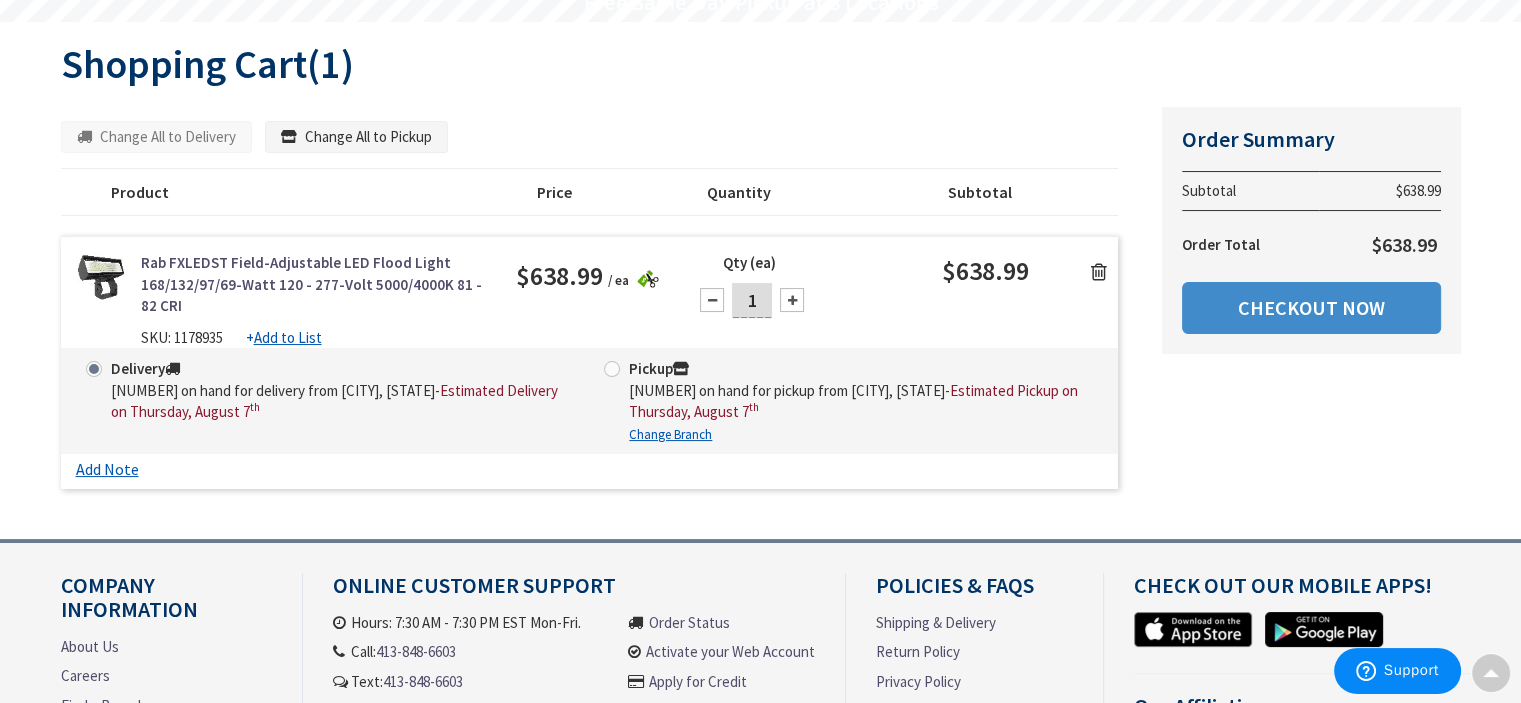 click at bounding box center (1099, 272) 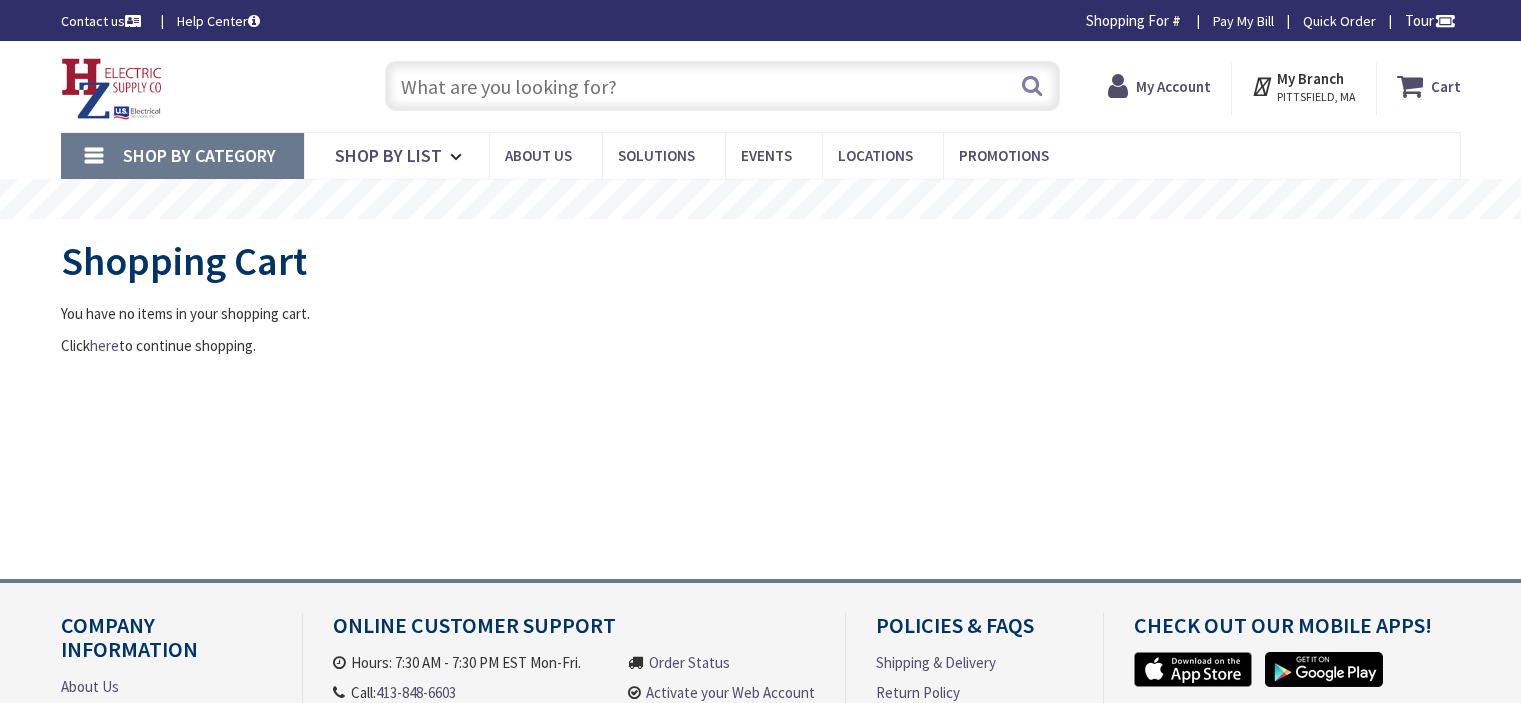 scroll, scrollTop: 0, scrollLeft: 0, axis: both 